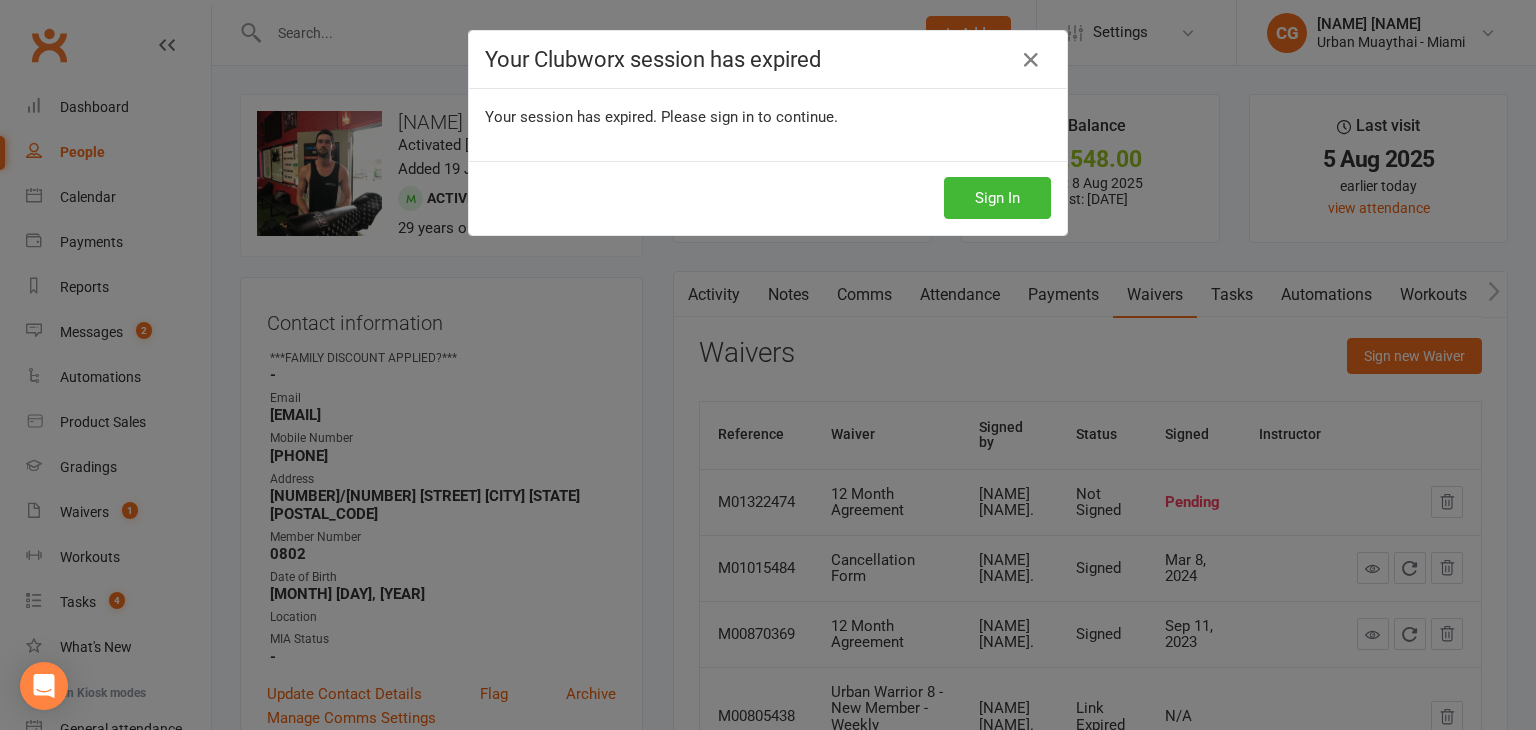 scroll, scrollTop: 0, scrollLeft: 0, axis: both 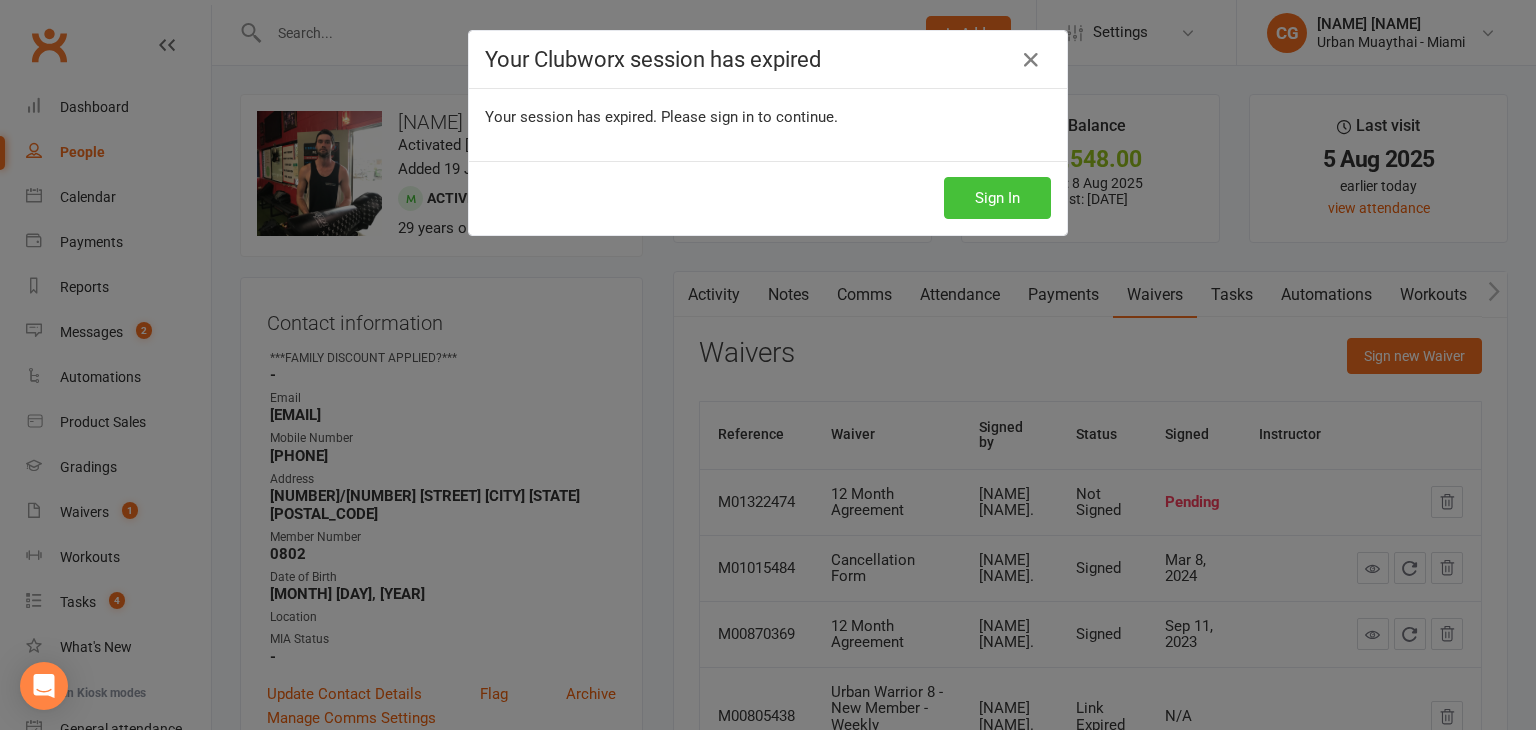 click on "Sign In" at bounding box center (997, 198) 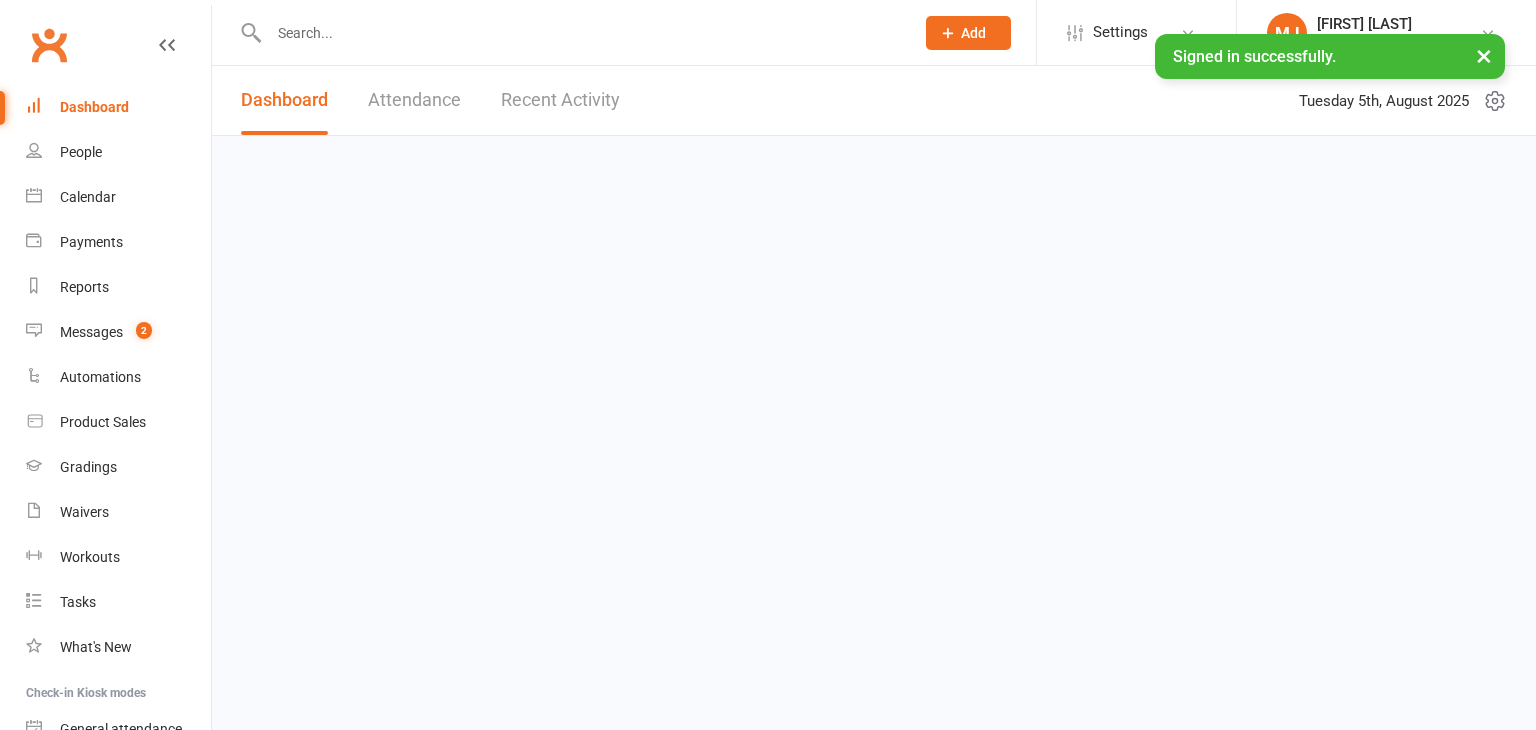 scroll, scrollTop: 0, scrollLeft: 0, axis: both 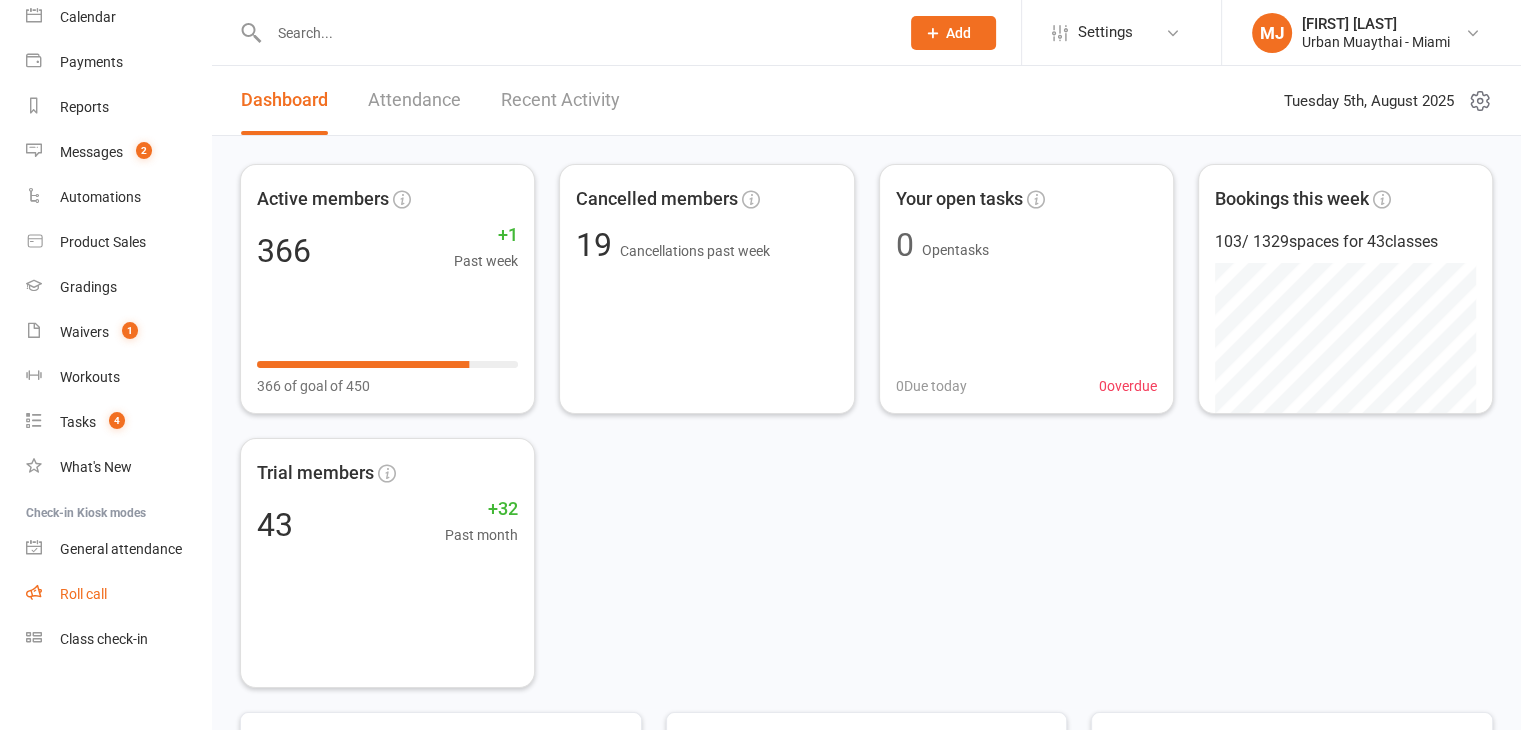click on "Roll call" at bounding box center (83, 594) 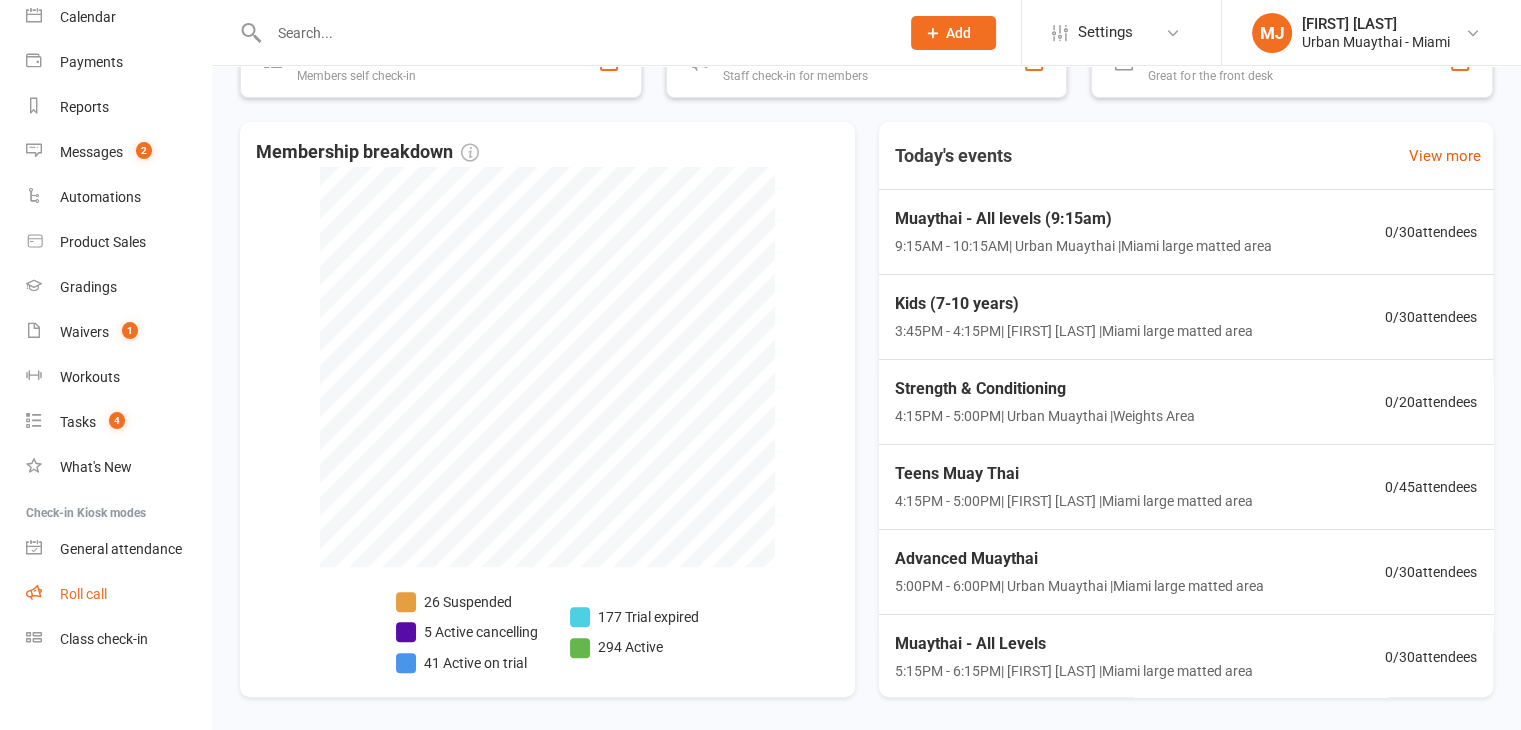 scroll, scrollTop: 755, scrollLeft: 0, axis: vertical 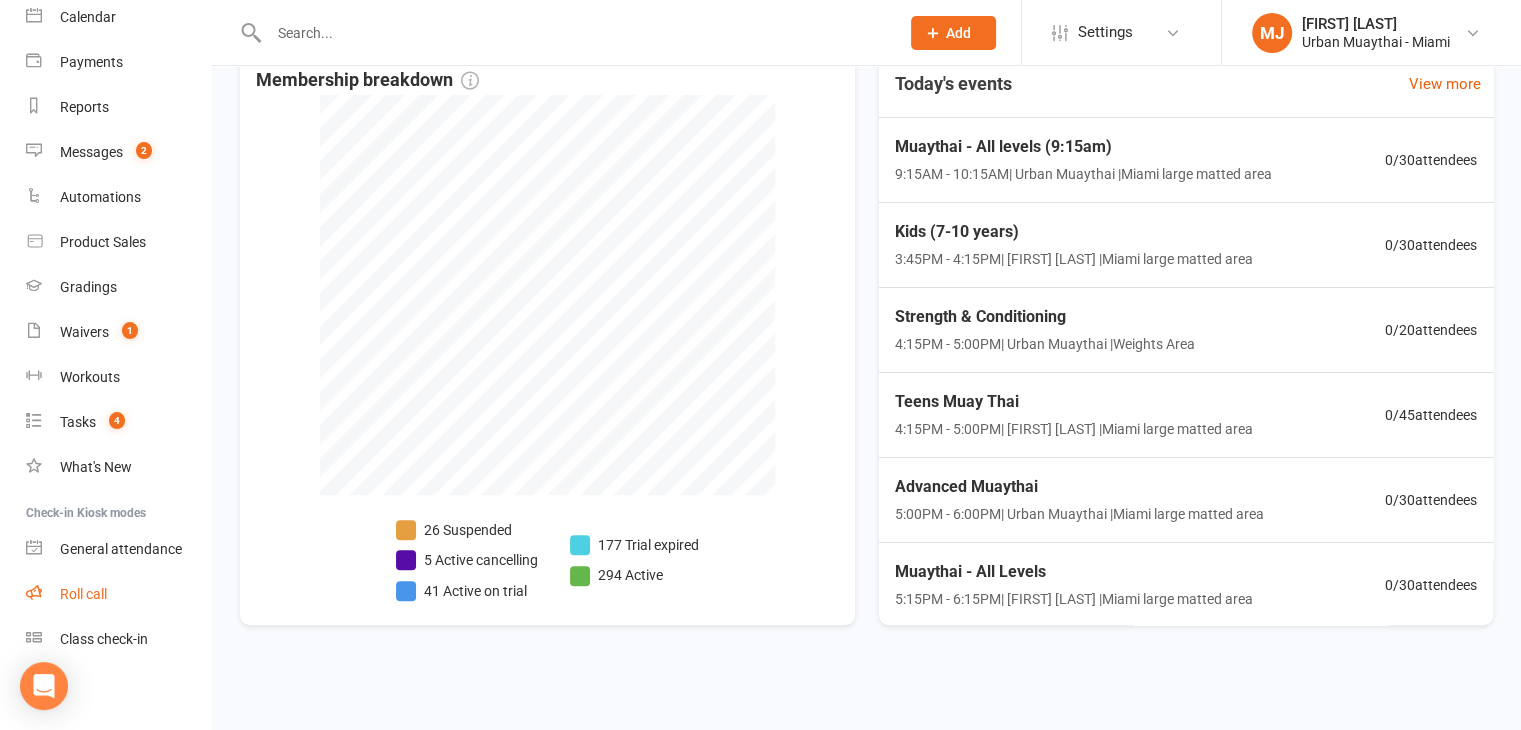 click on "Roll call" at bounding box center (83, 594) 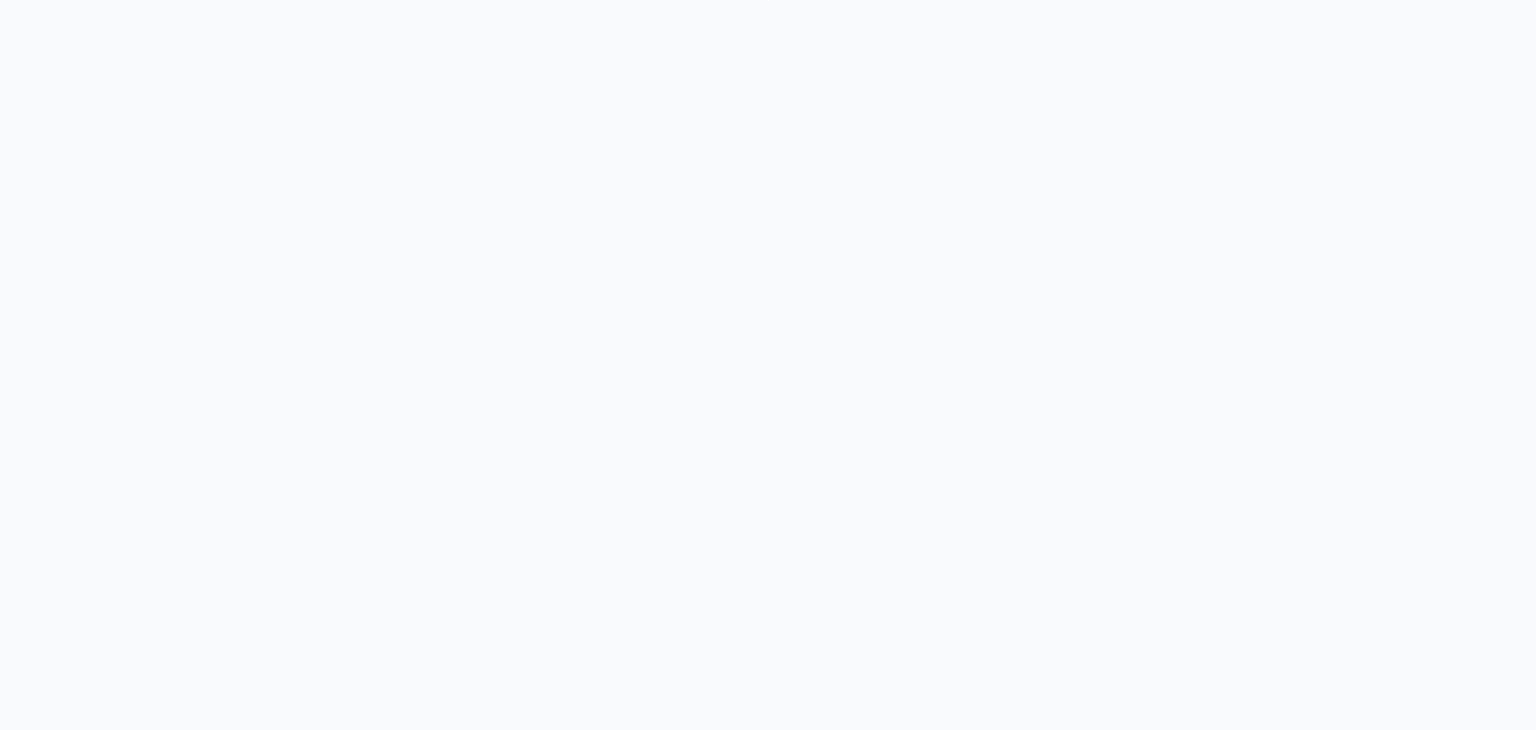 scroll, scrollTop: 0, scrollLeft: 0, axis: both 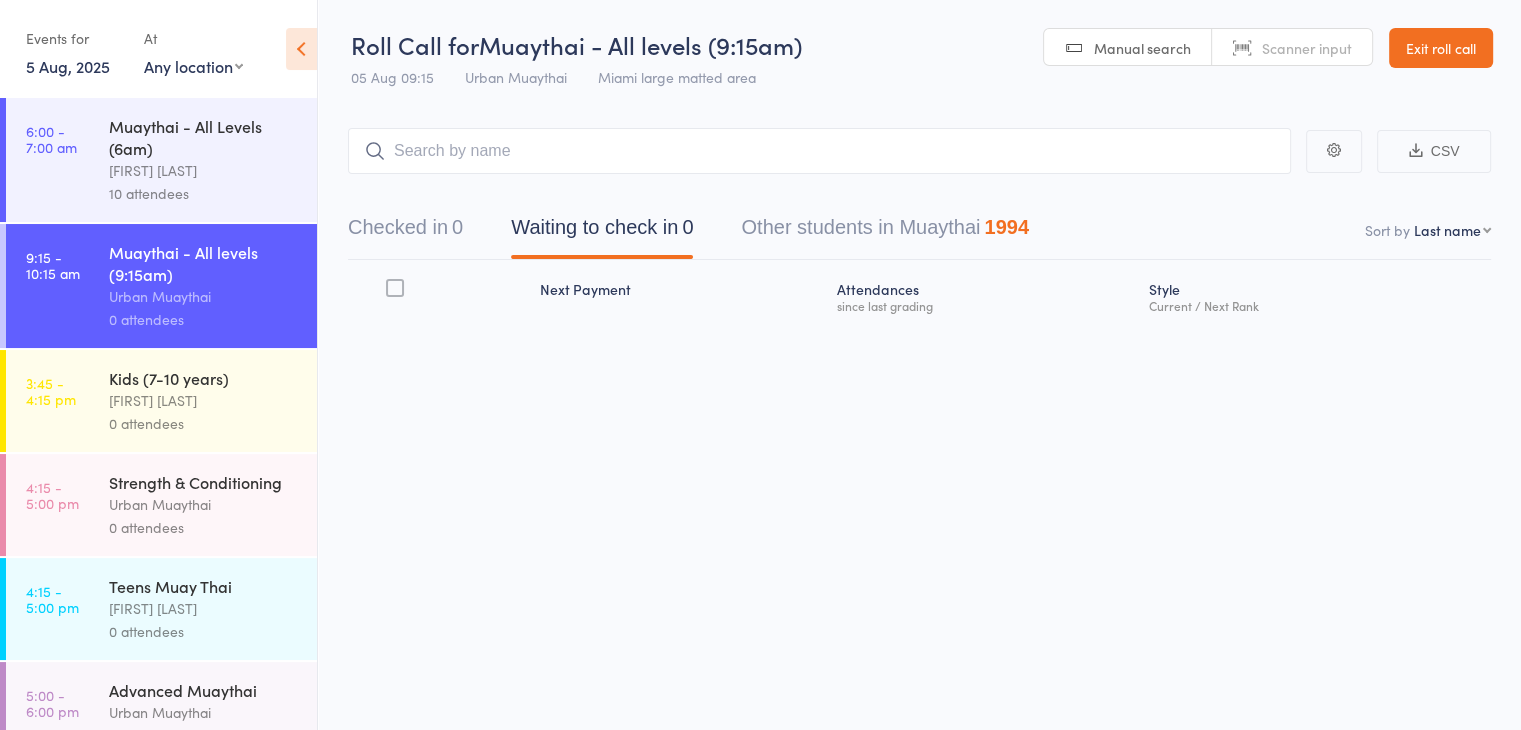 click on "Scanner input" at bounding box center [1307, 48] 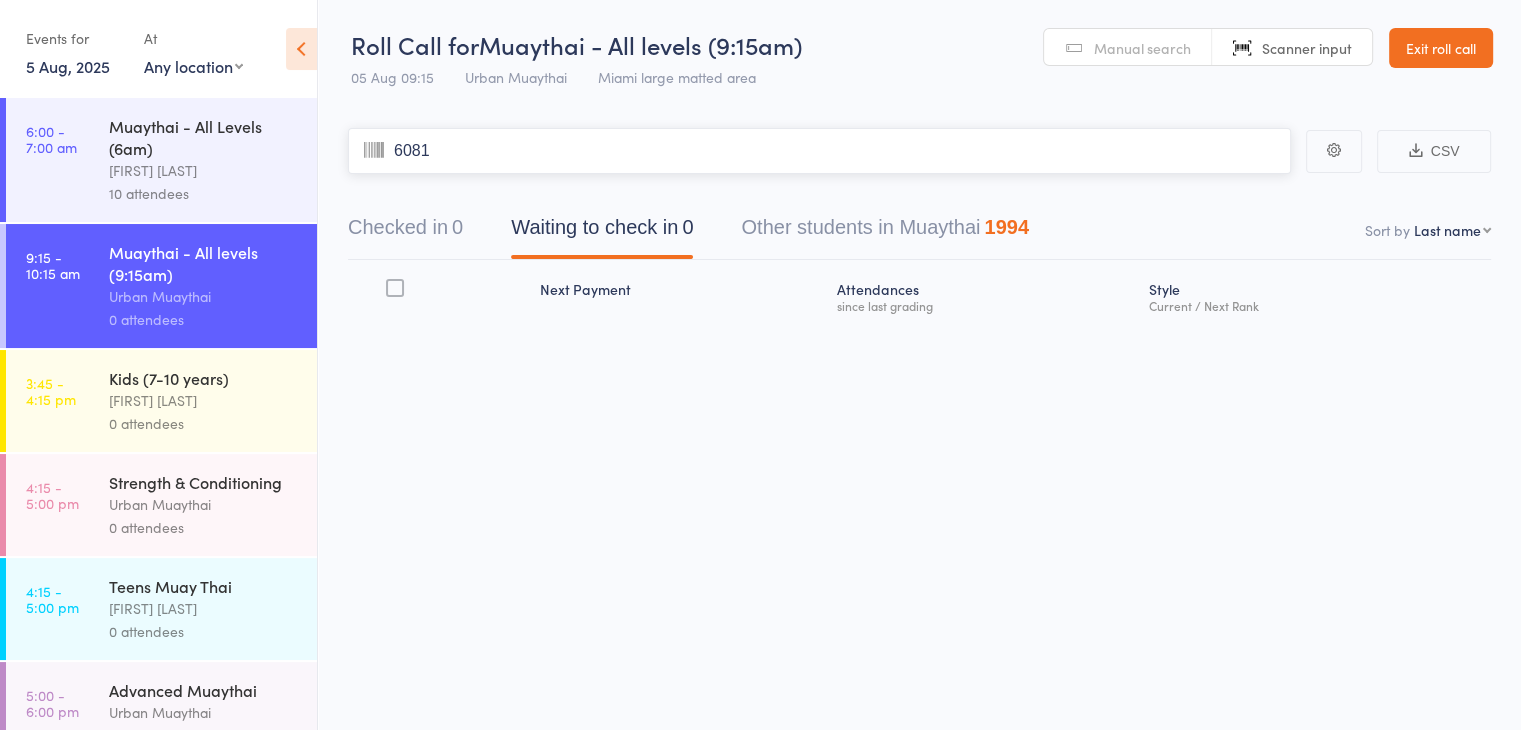 type on "6081" 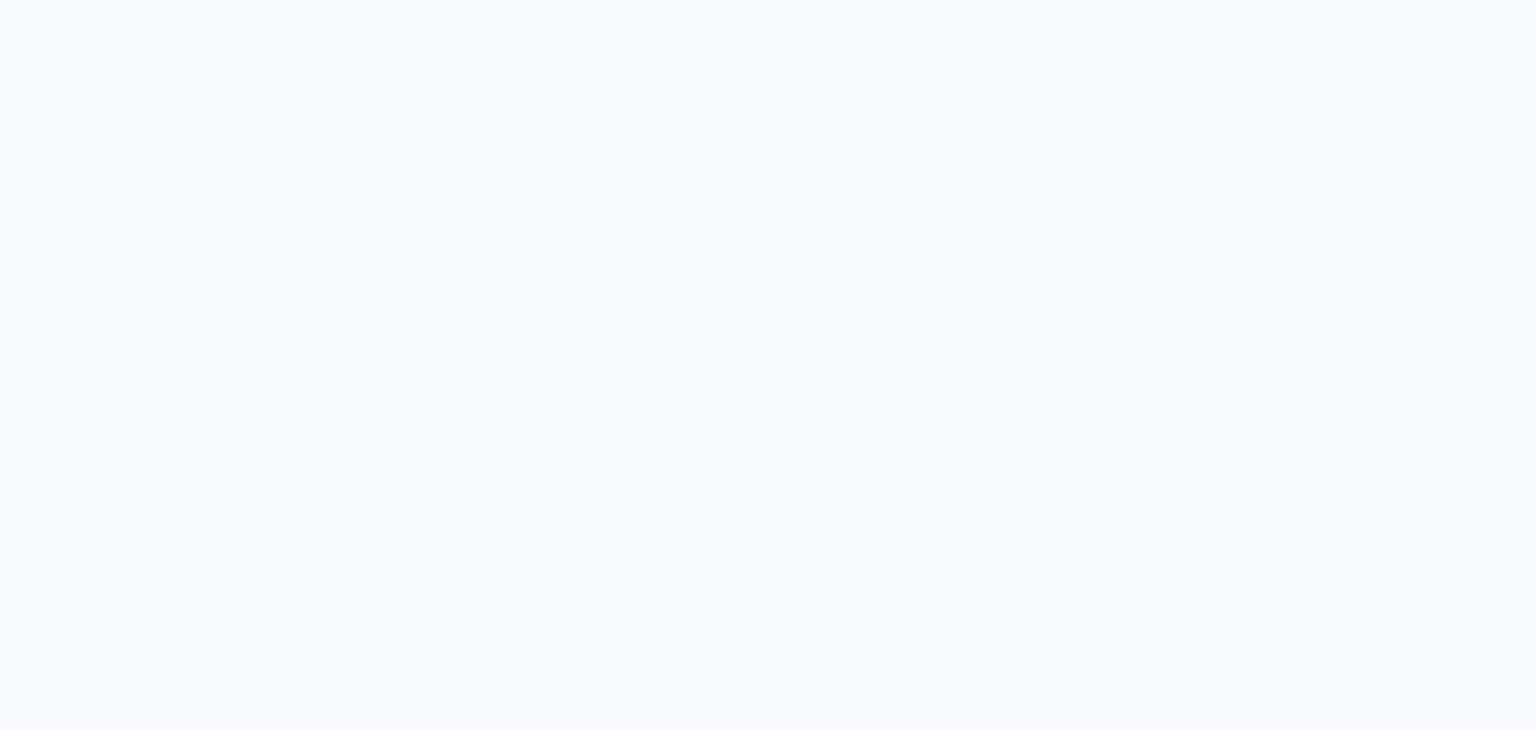 scroll, scrollTop: 0, scrollLeft: 0, axis: both 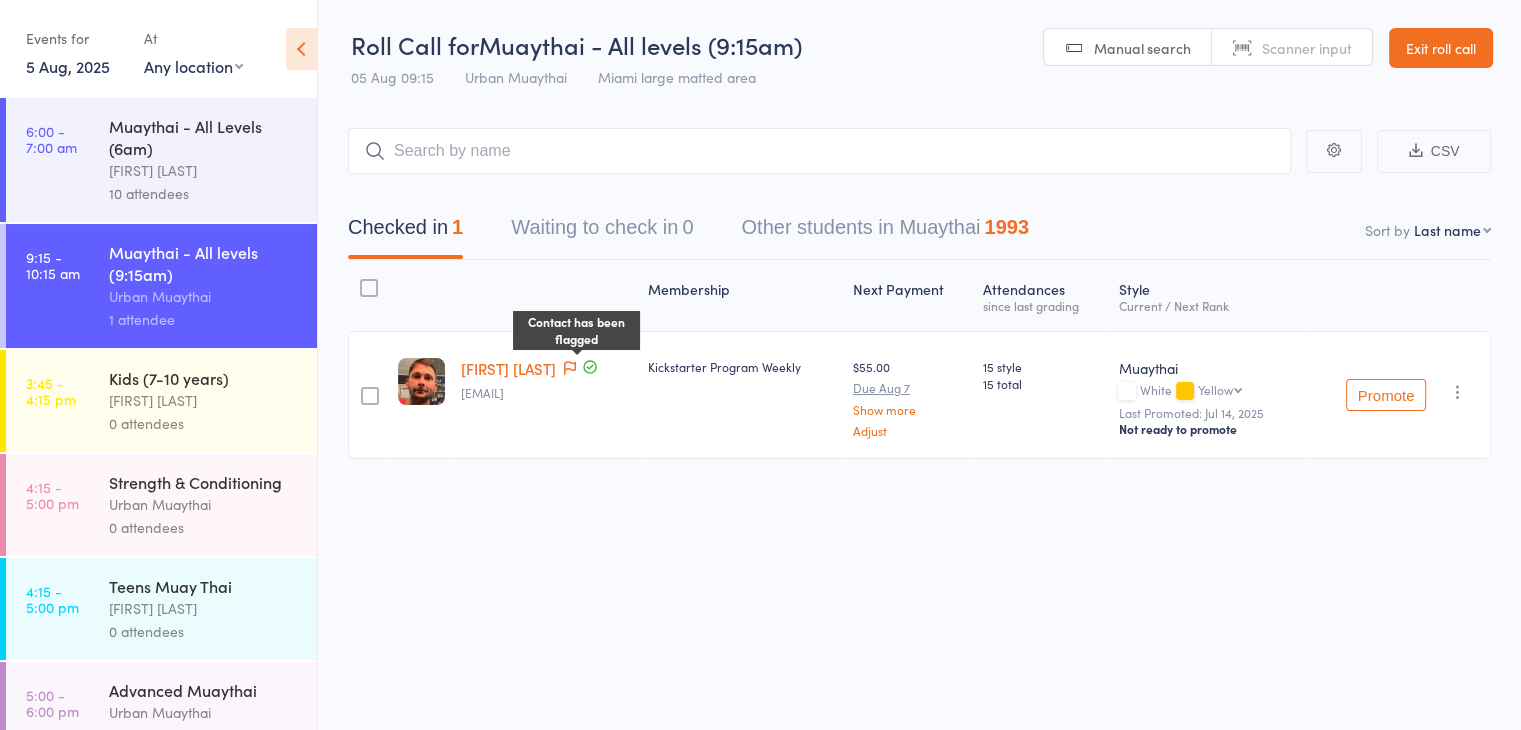 click 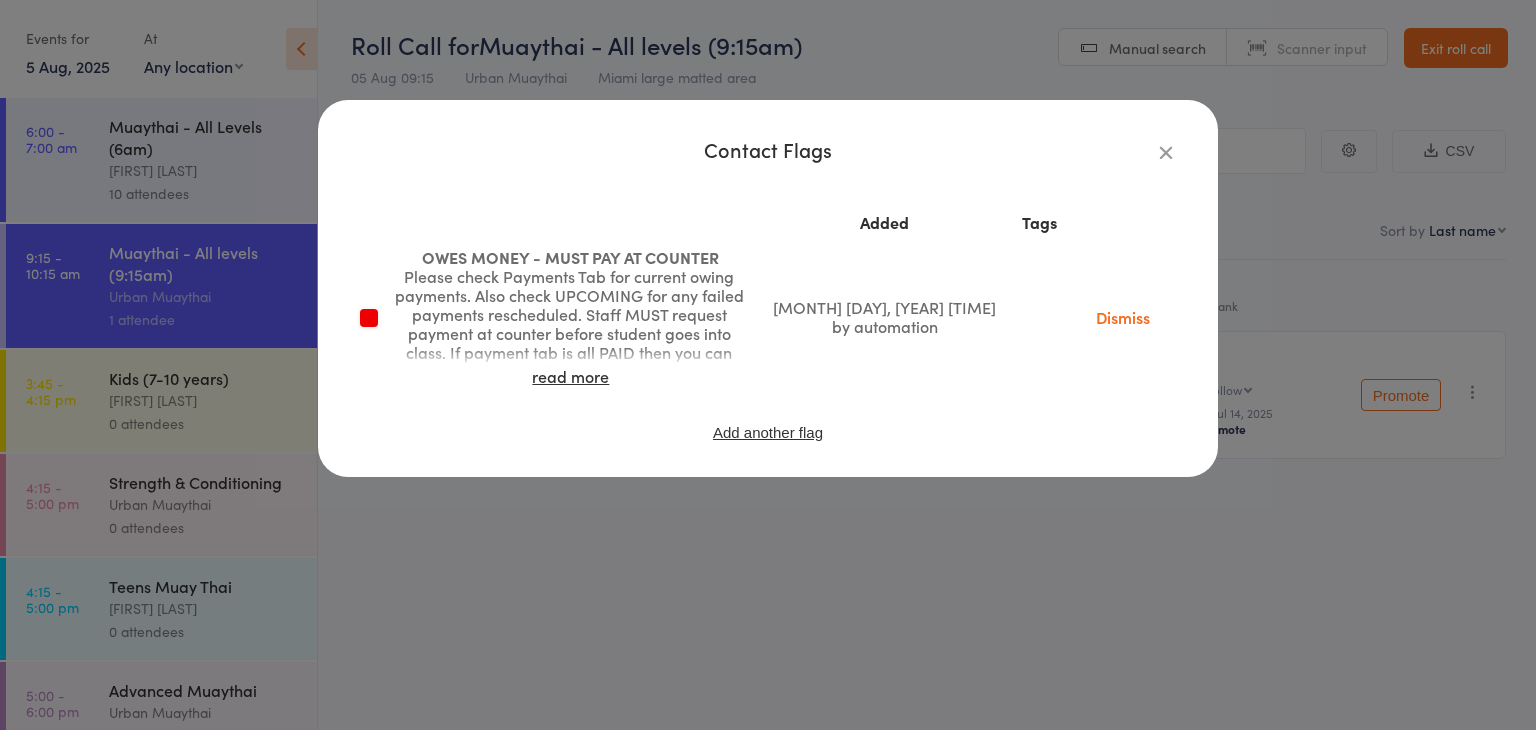 click at bounding box center [1166, 152] 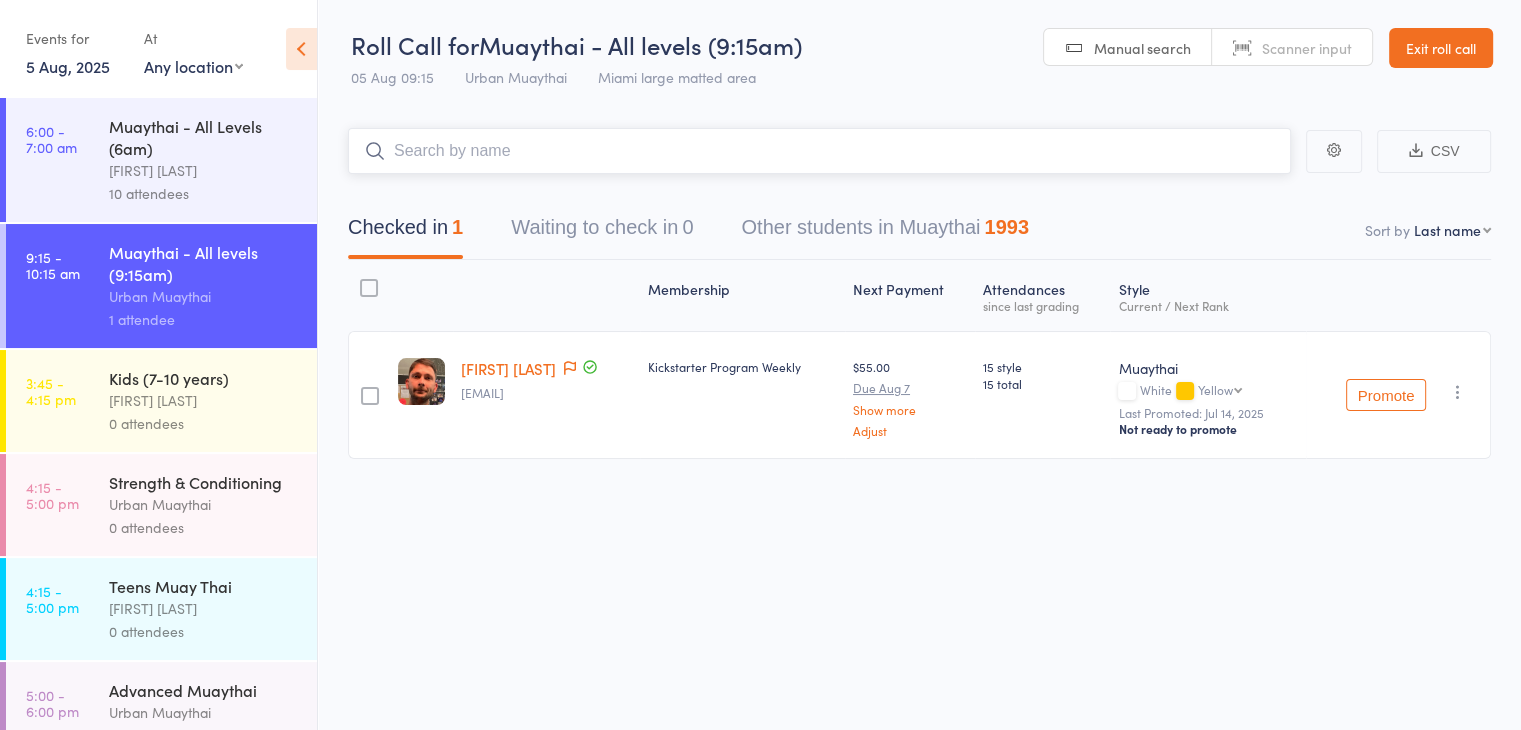 click at bounding box center [819, 151] 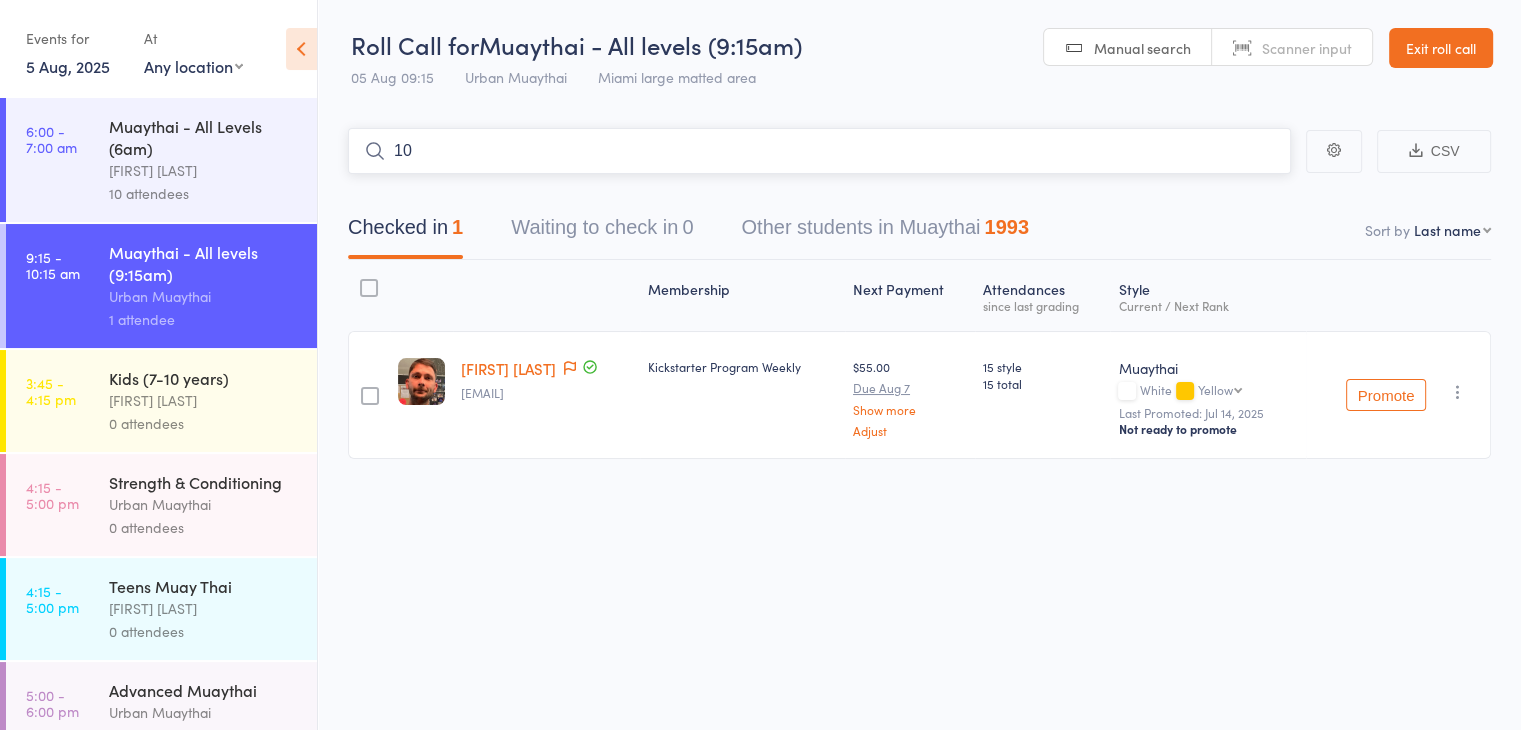 type on "1" 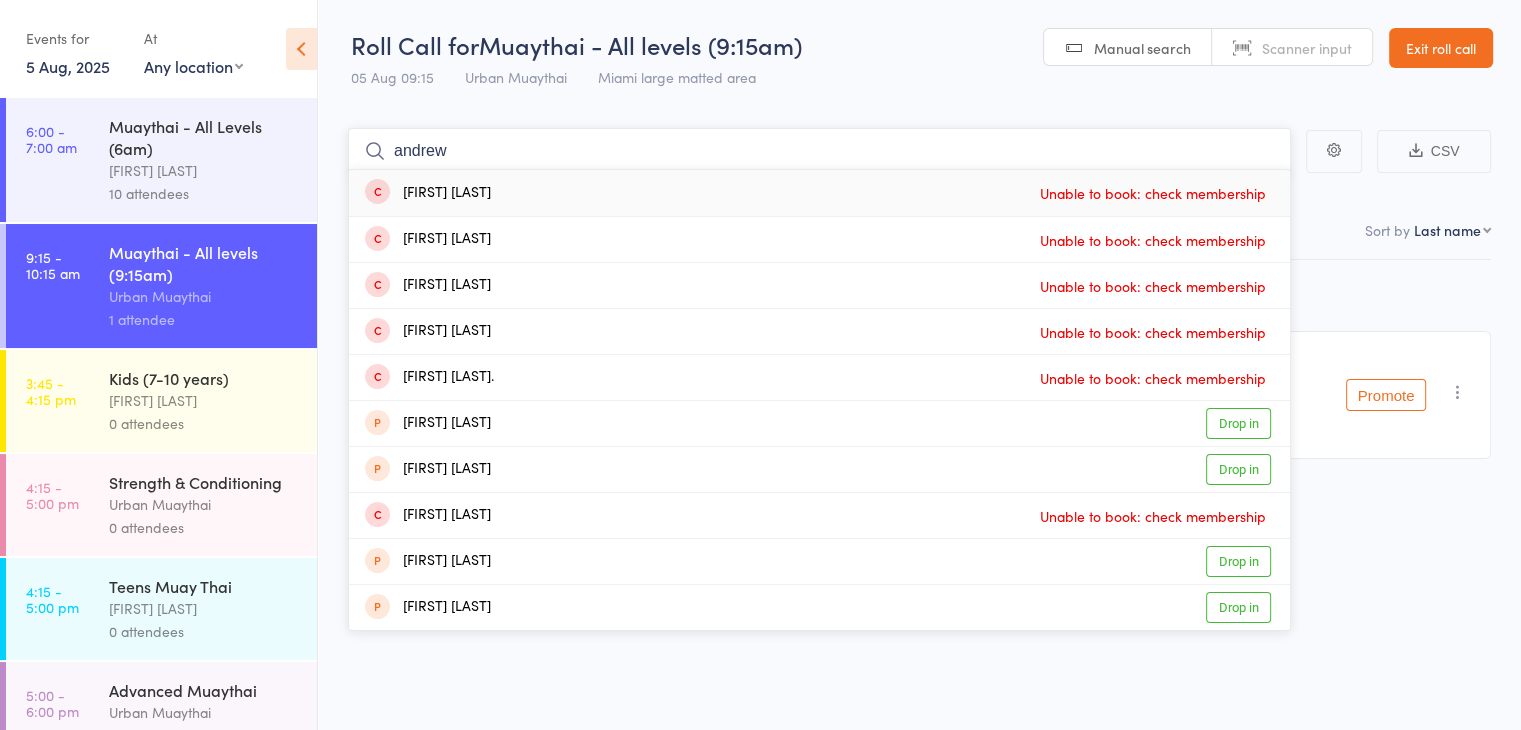 type on "andrew" 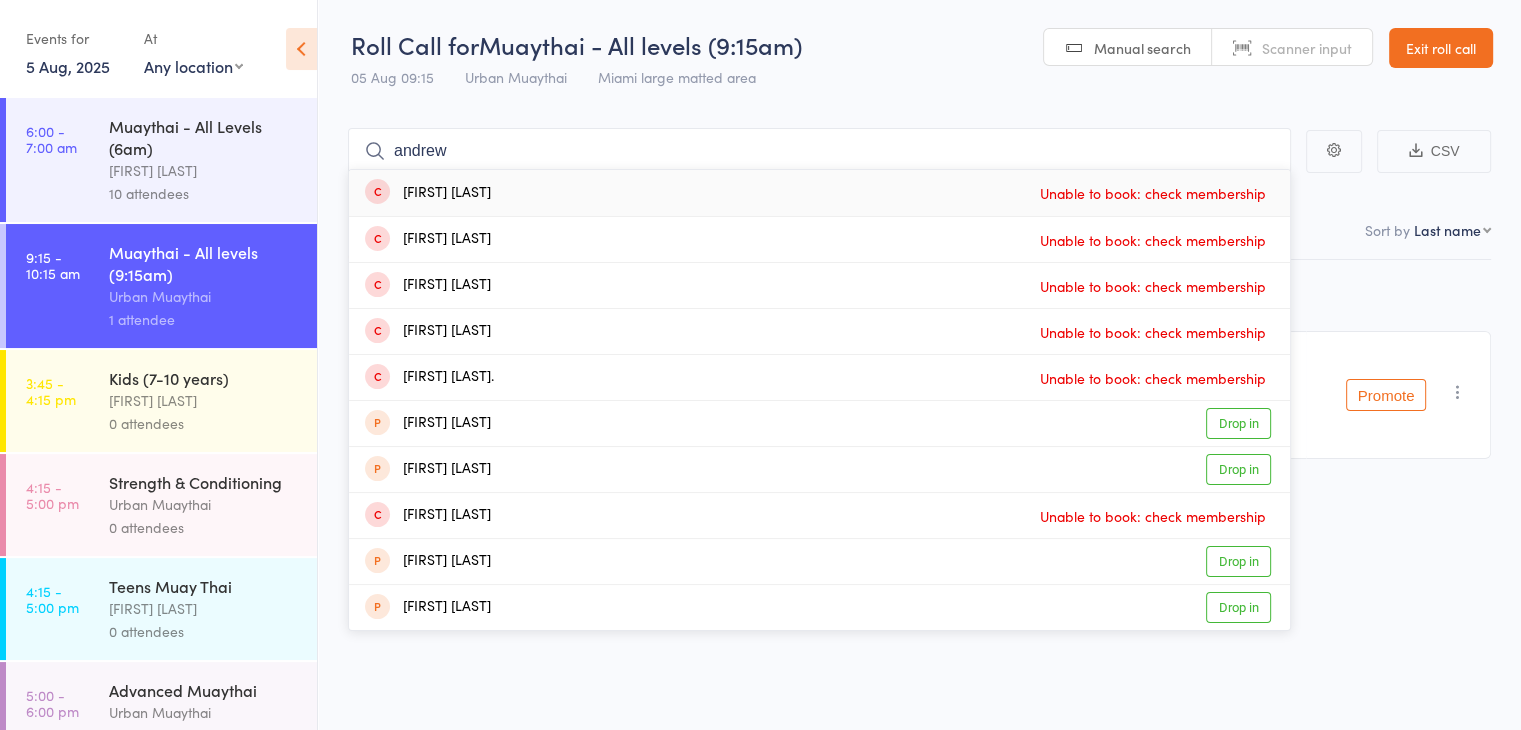 click on "Muaythai - All levels (9:15am)" at bounding box center (640, 44) 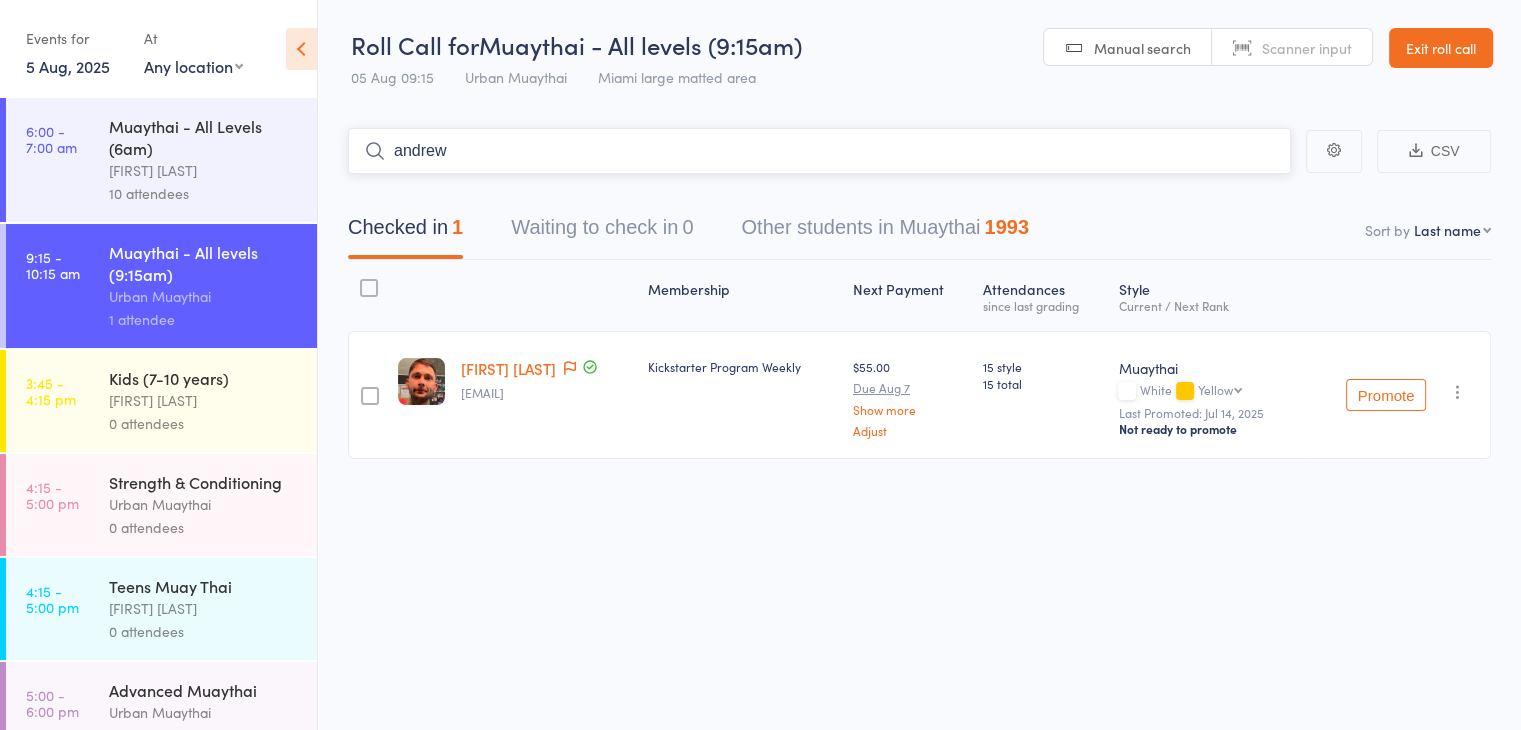 click on "andrew" at bounding box center [819, 151] 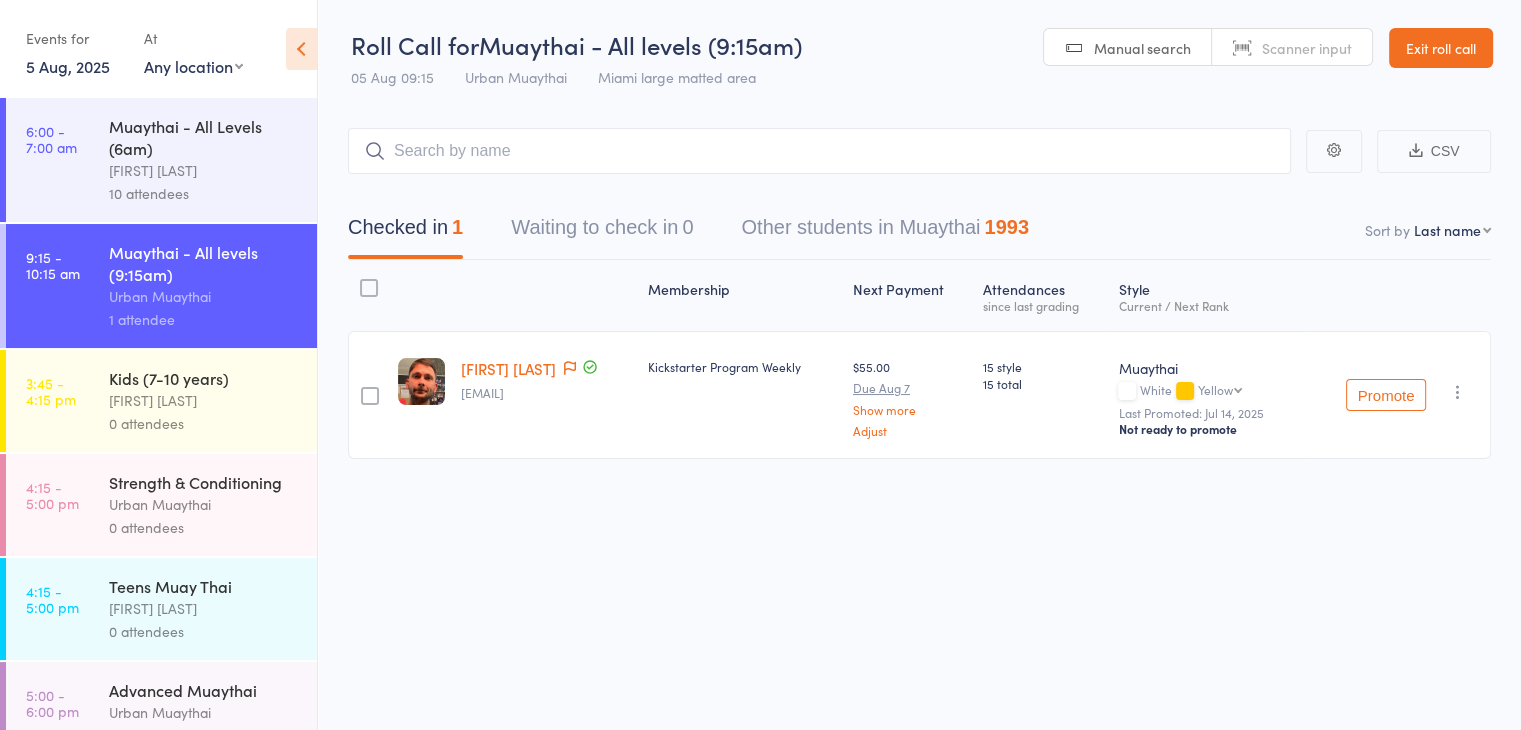 click on "Scanner input" at bounding box center (1307, 48) 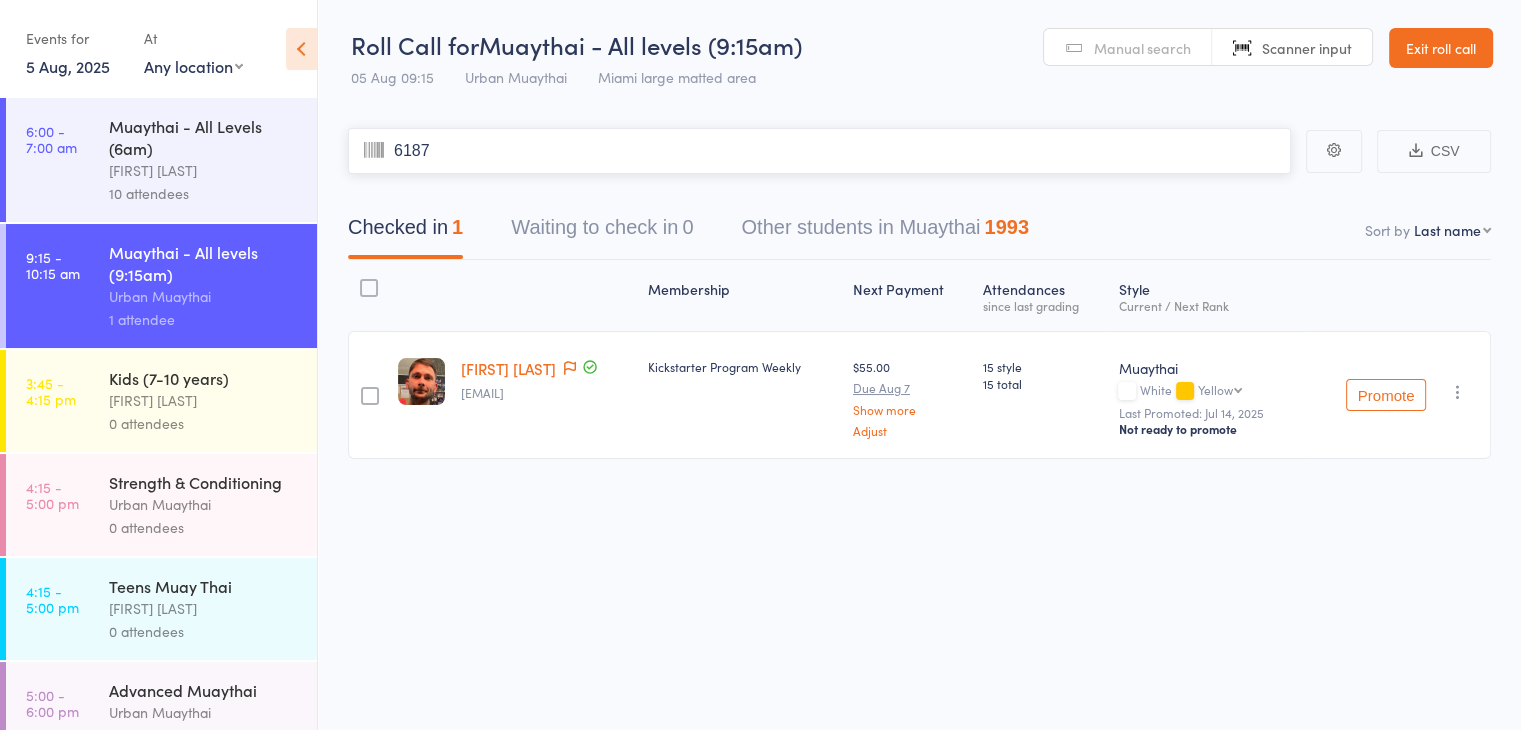 type on "6187" 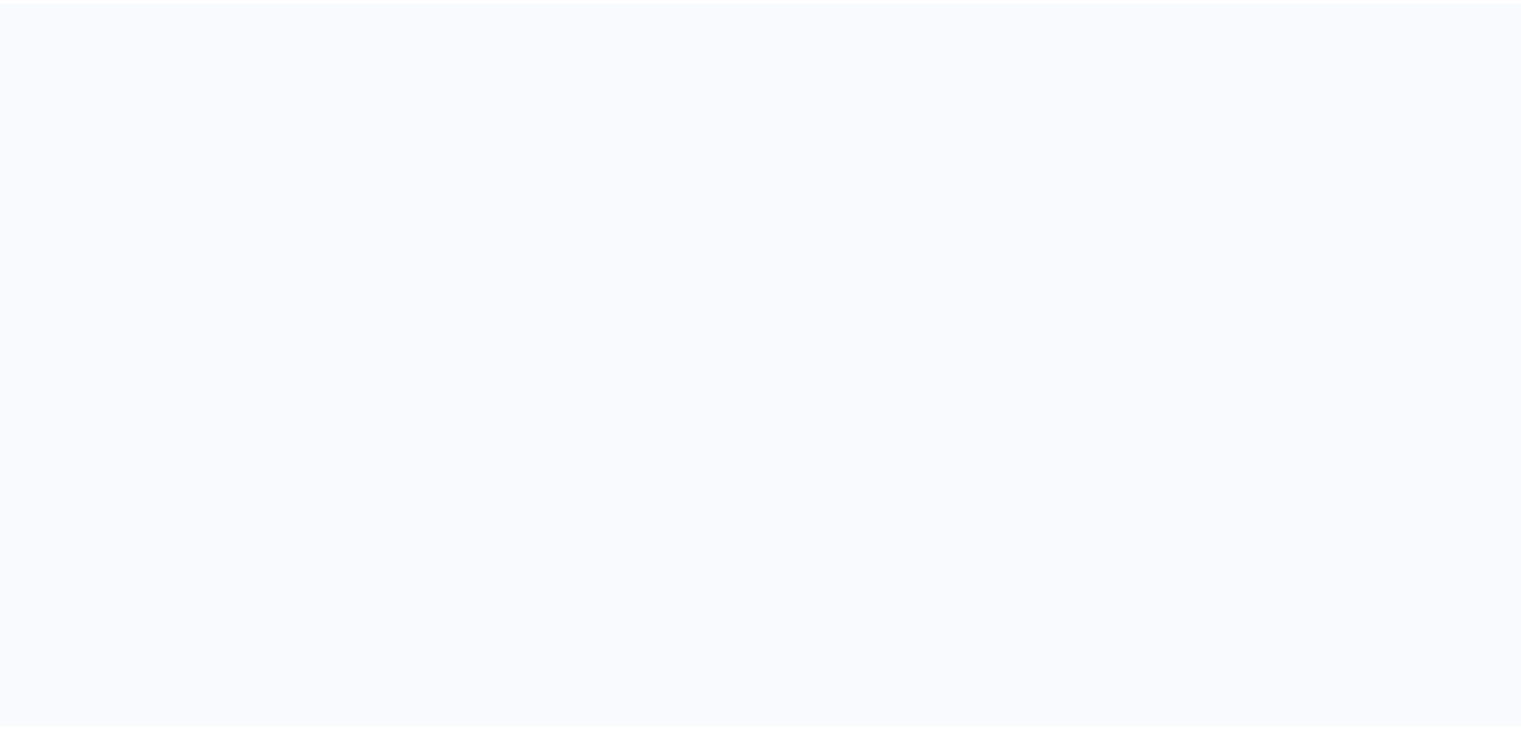scroll, scrollTop: 0, scrollLeft: 0, axis: both 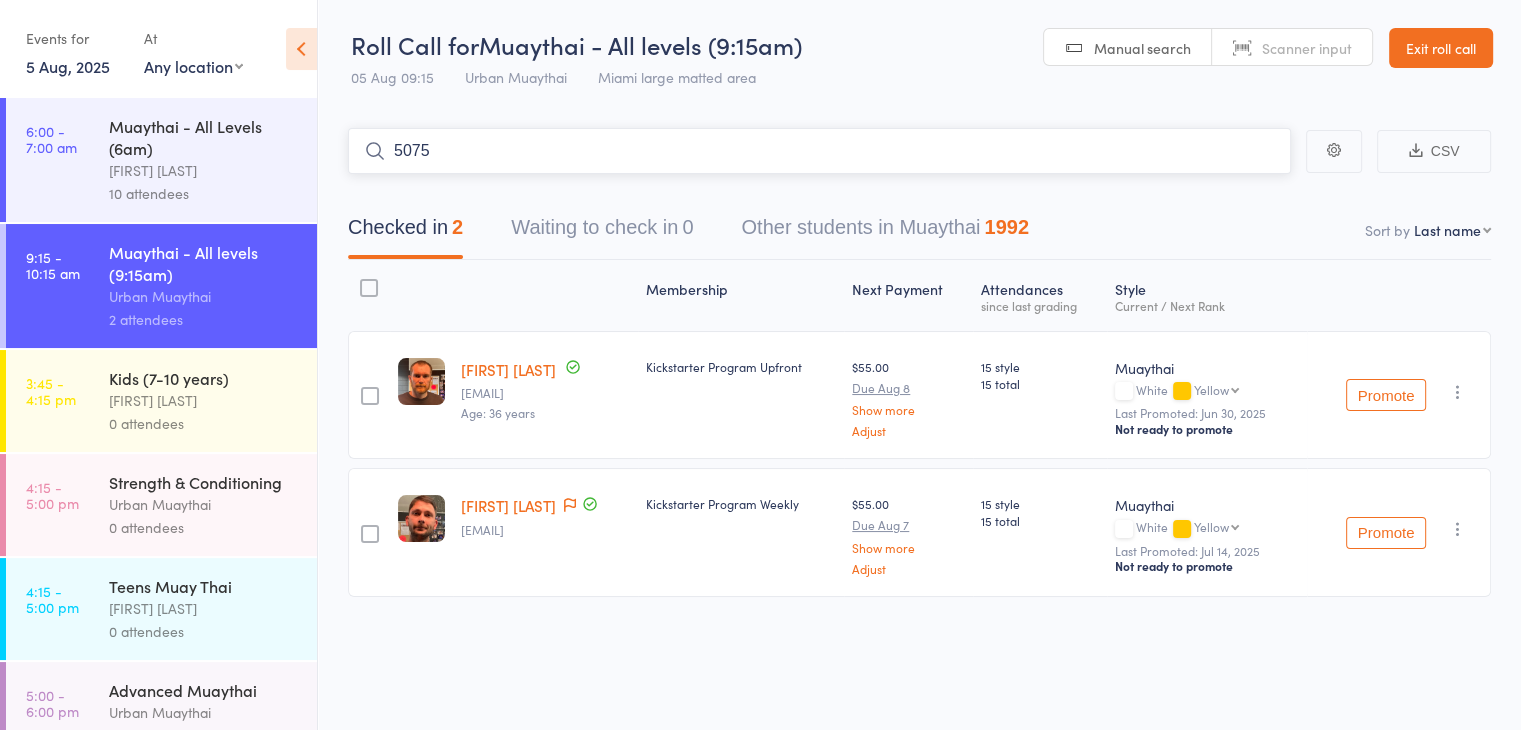 type on "5075" 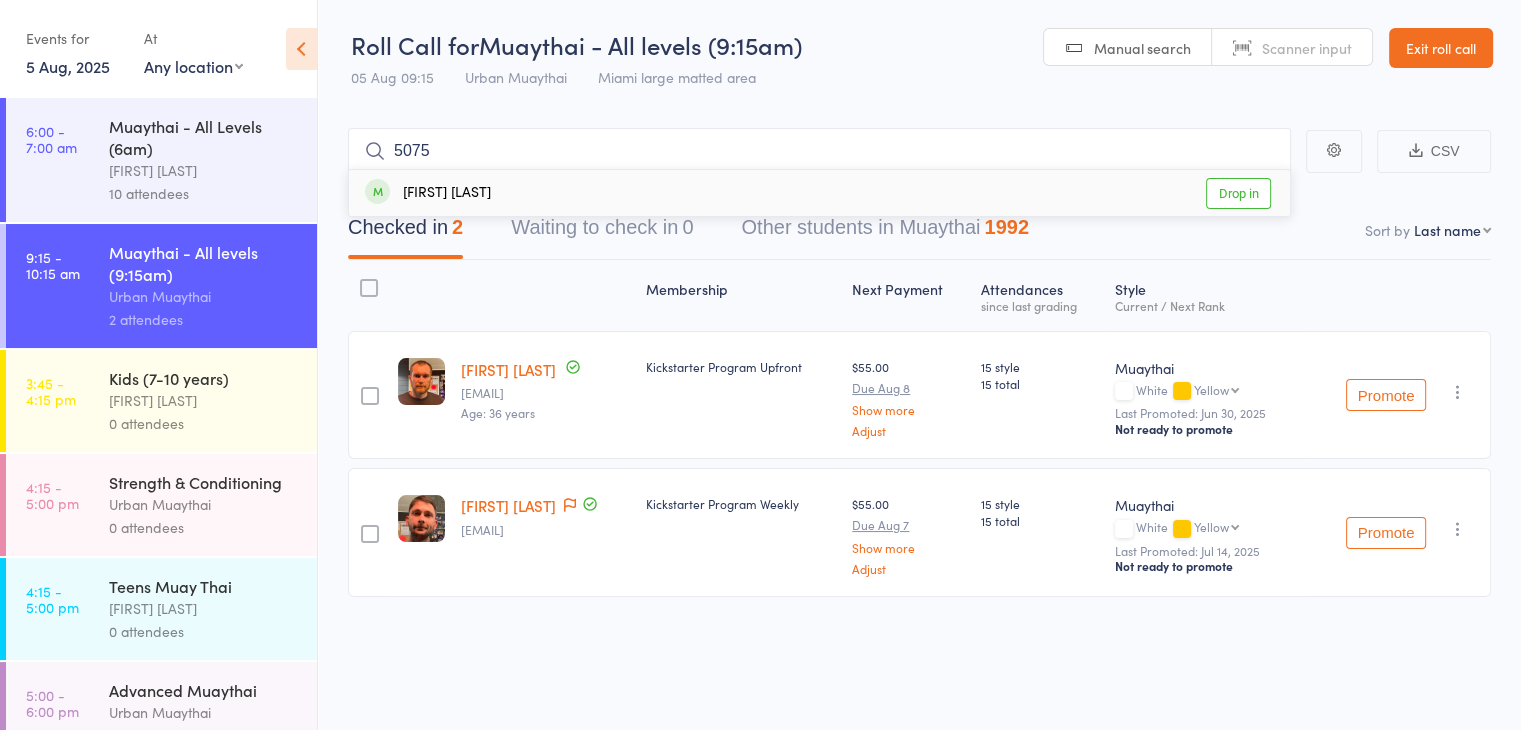 click on "Drop in" at bounding box center [1238, 193] 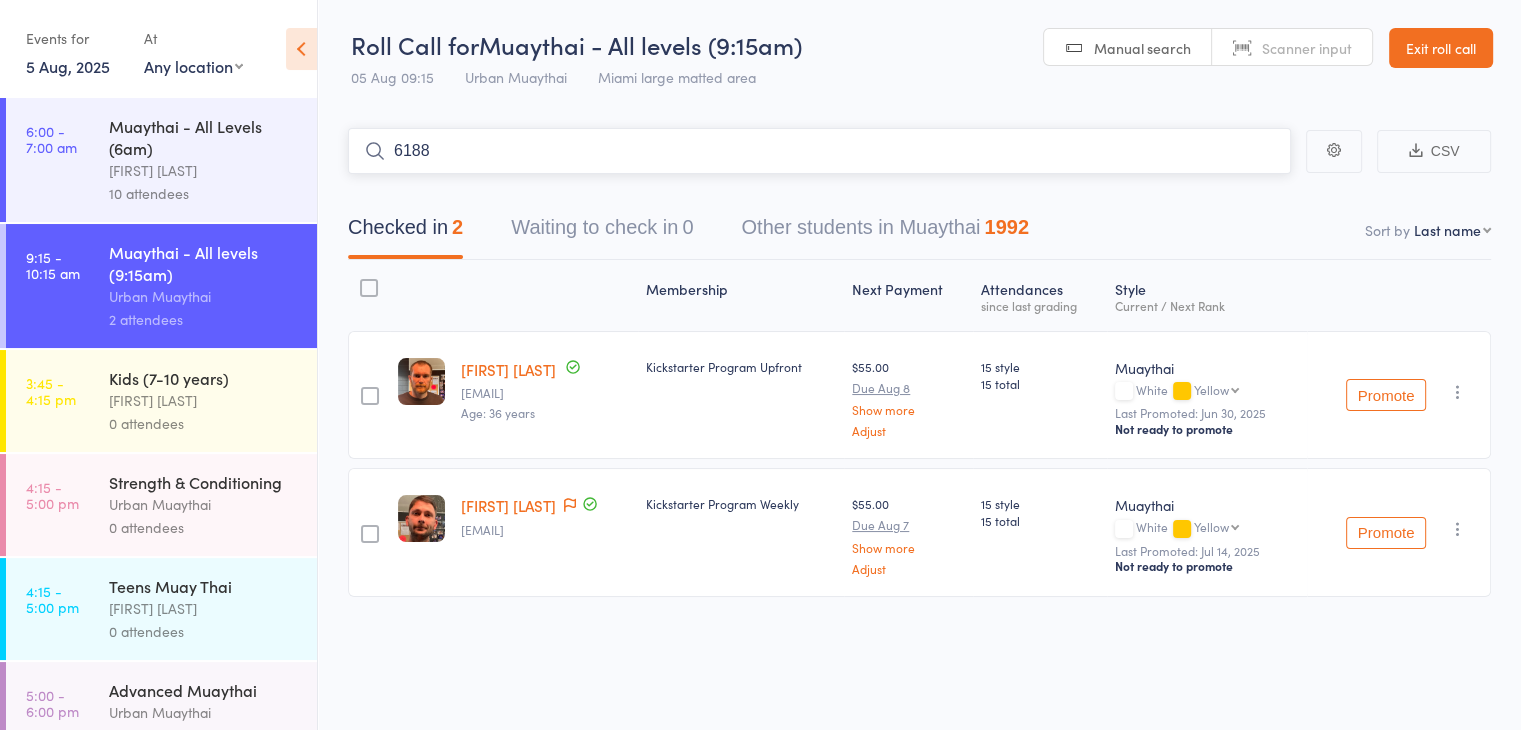type on "6188" 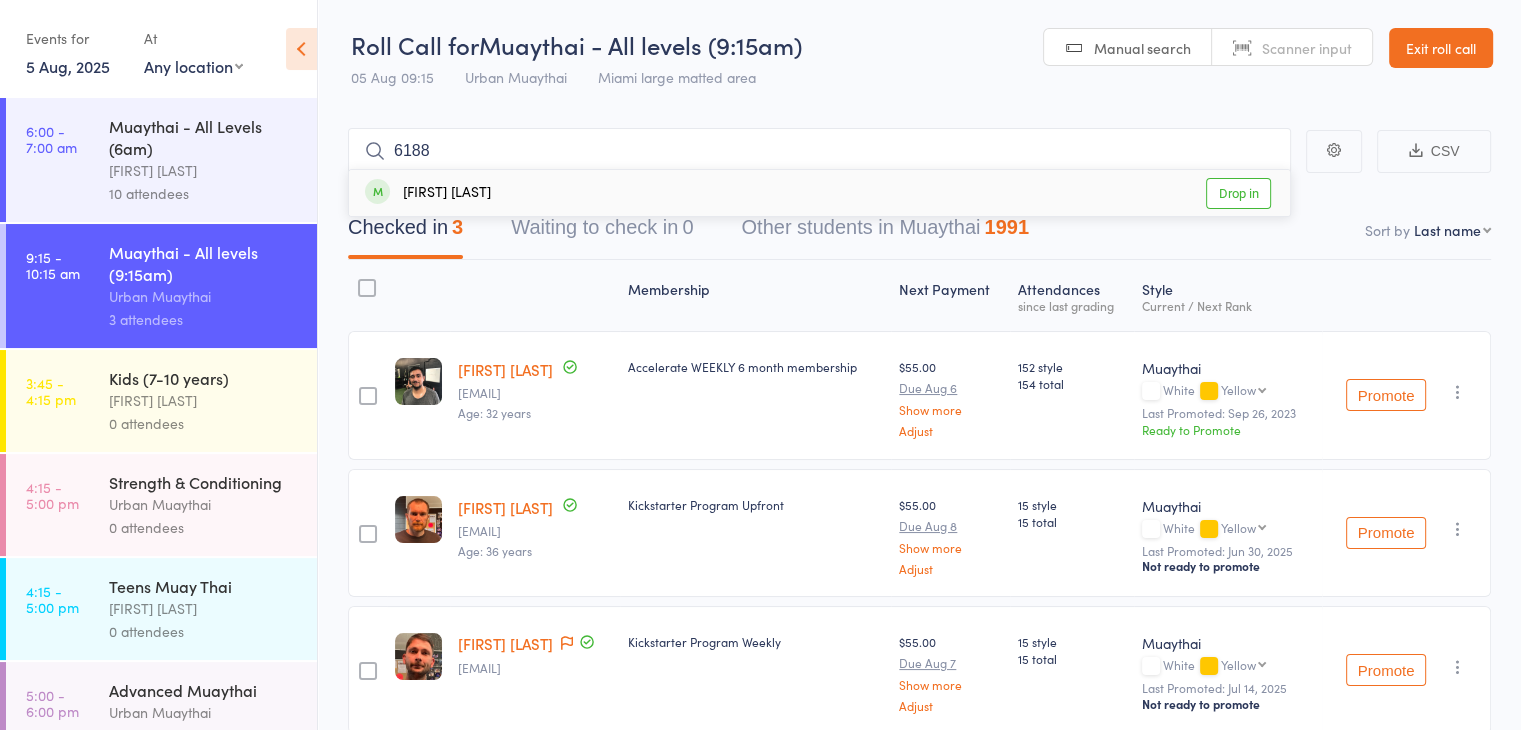 click on "Drop in" at bounding box center [1238, 193] 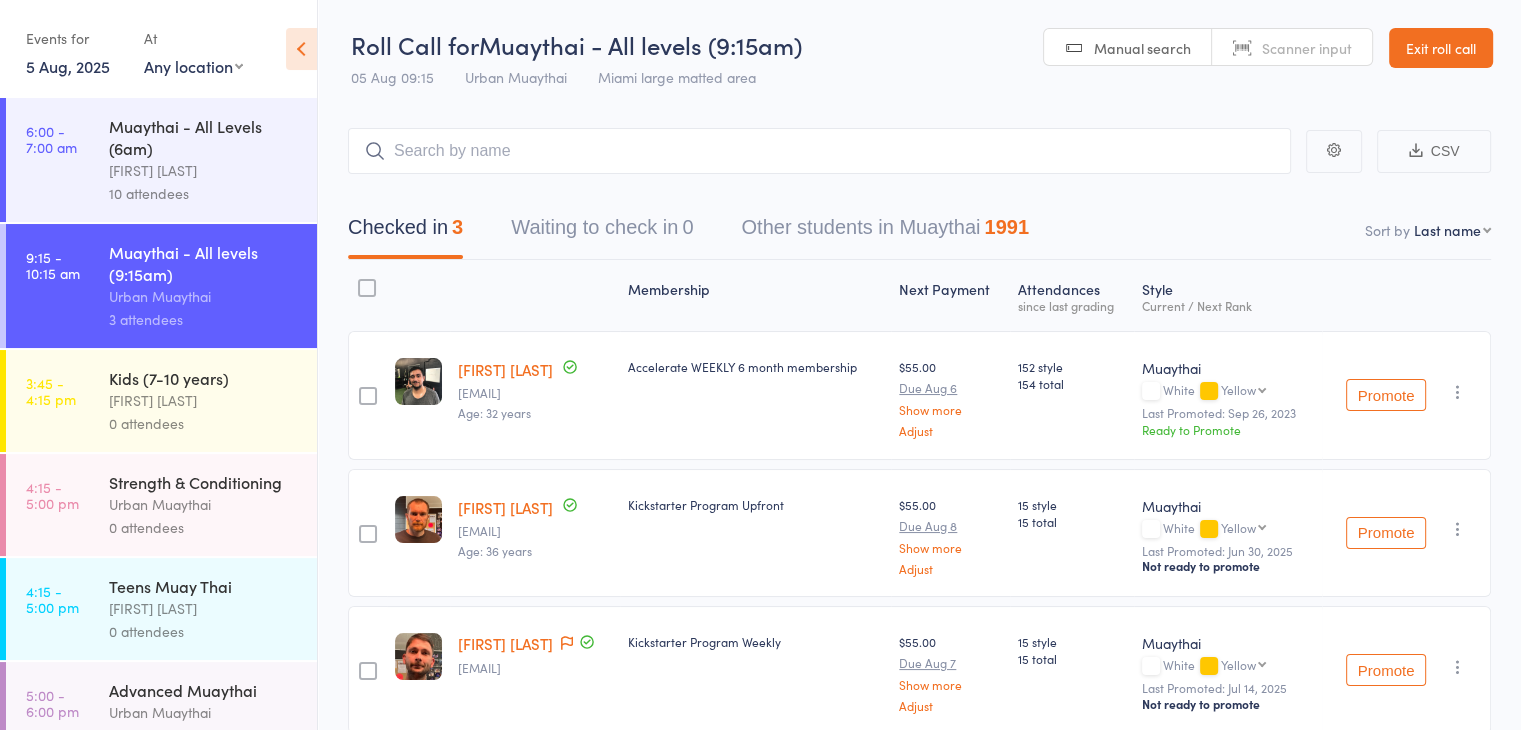 click on "Drop-in successful." at bounding box center [0, 0] 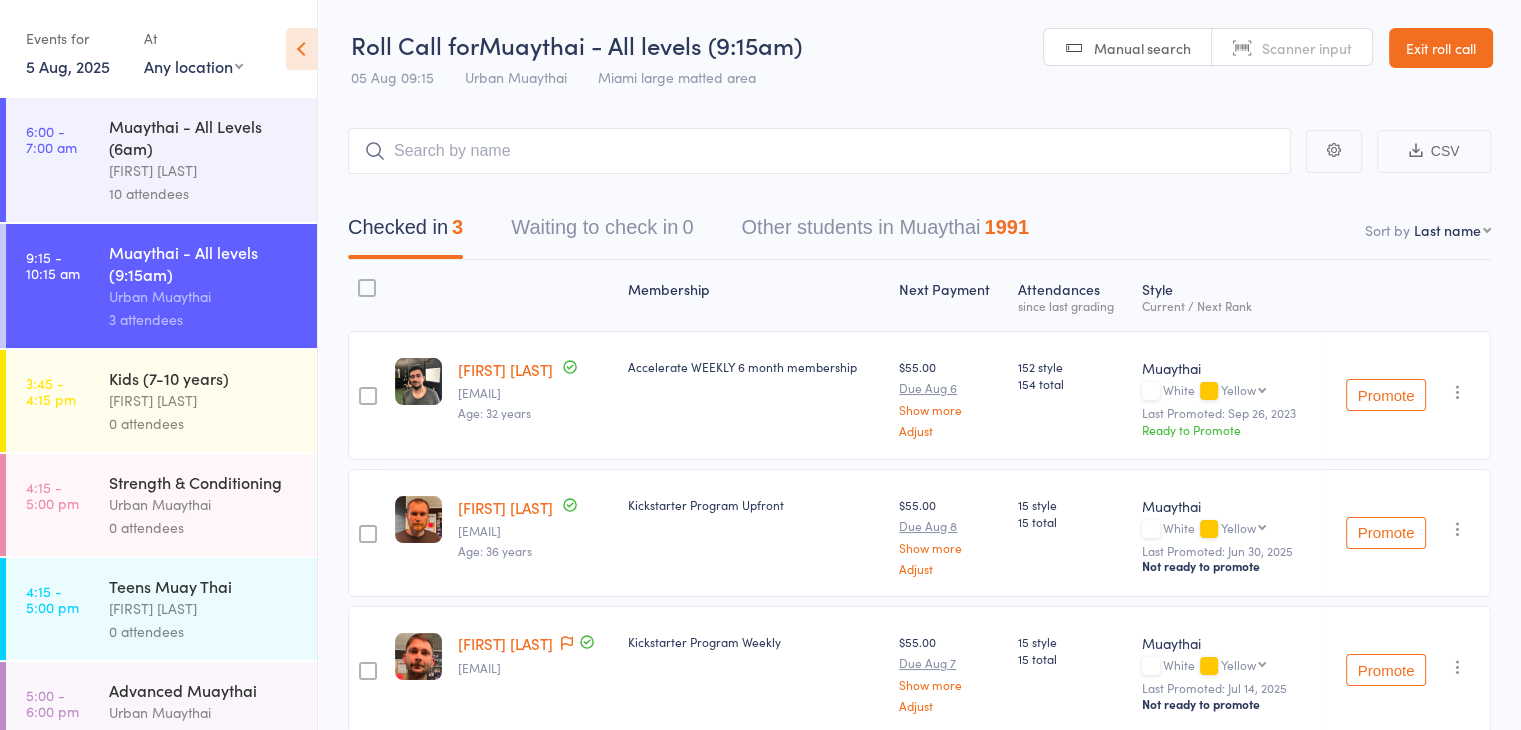 click on "Scanner input" at bounding box center [1307, 48] 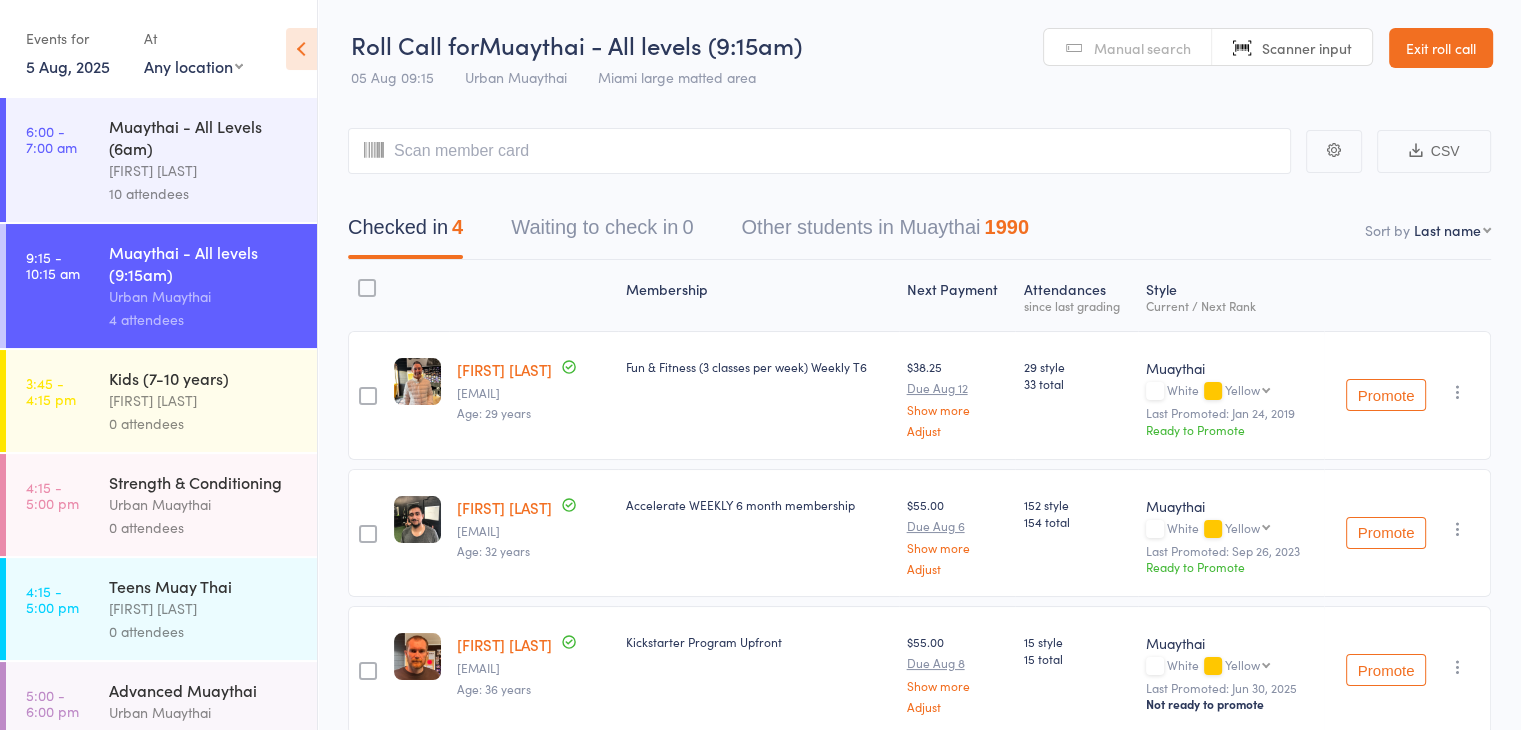 click on "Manual search" at bounding box center [1142, 48] 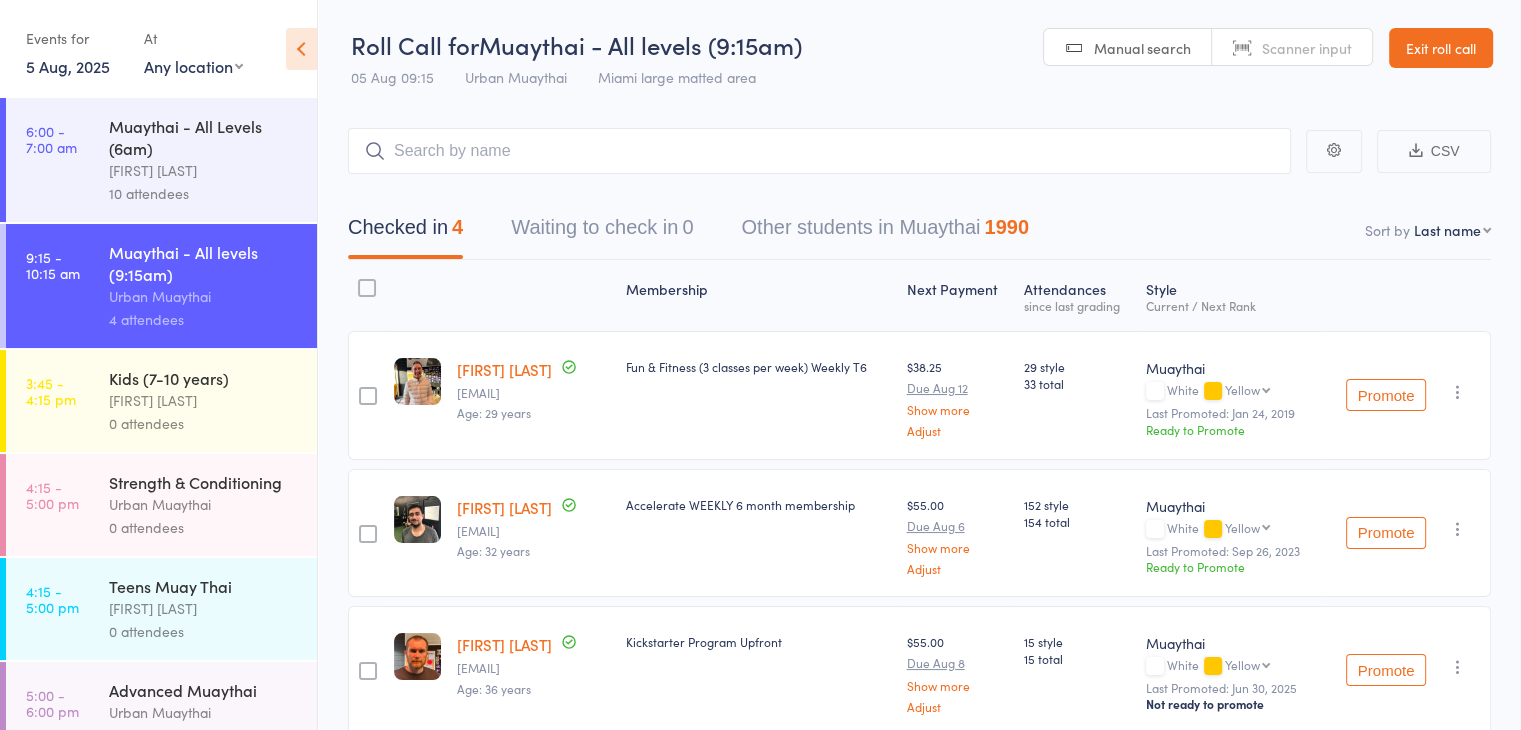 click on "Scanner input" at bounding box center [1307, 48] 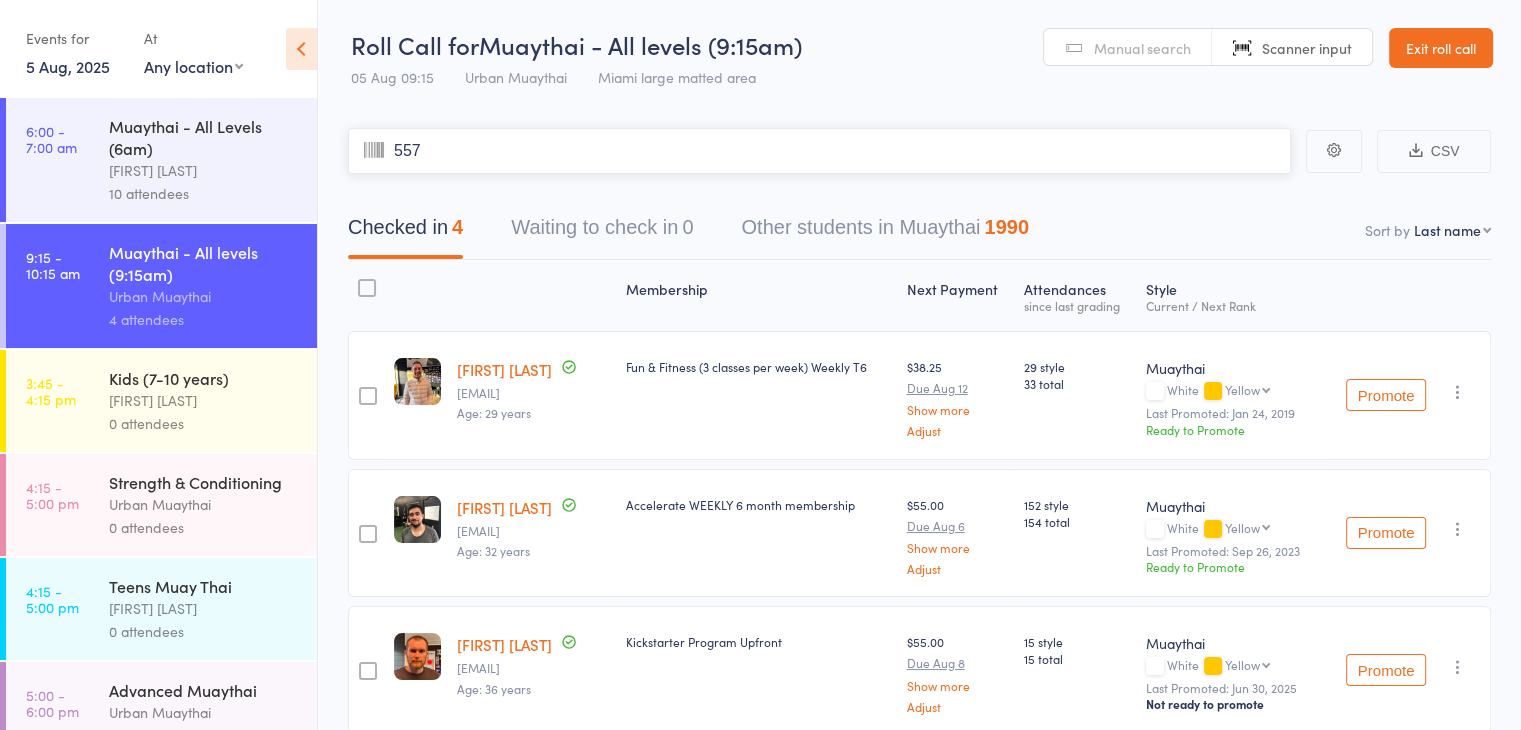 type on "5571" 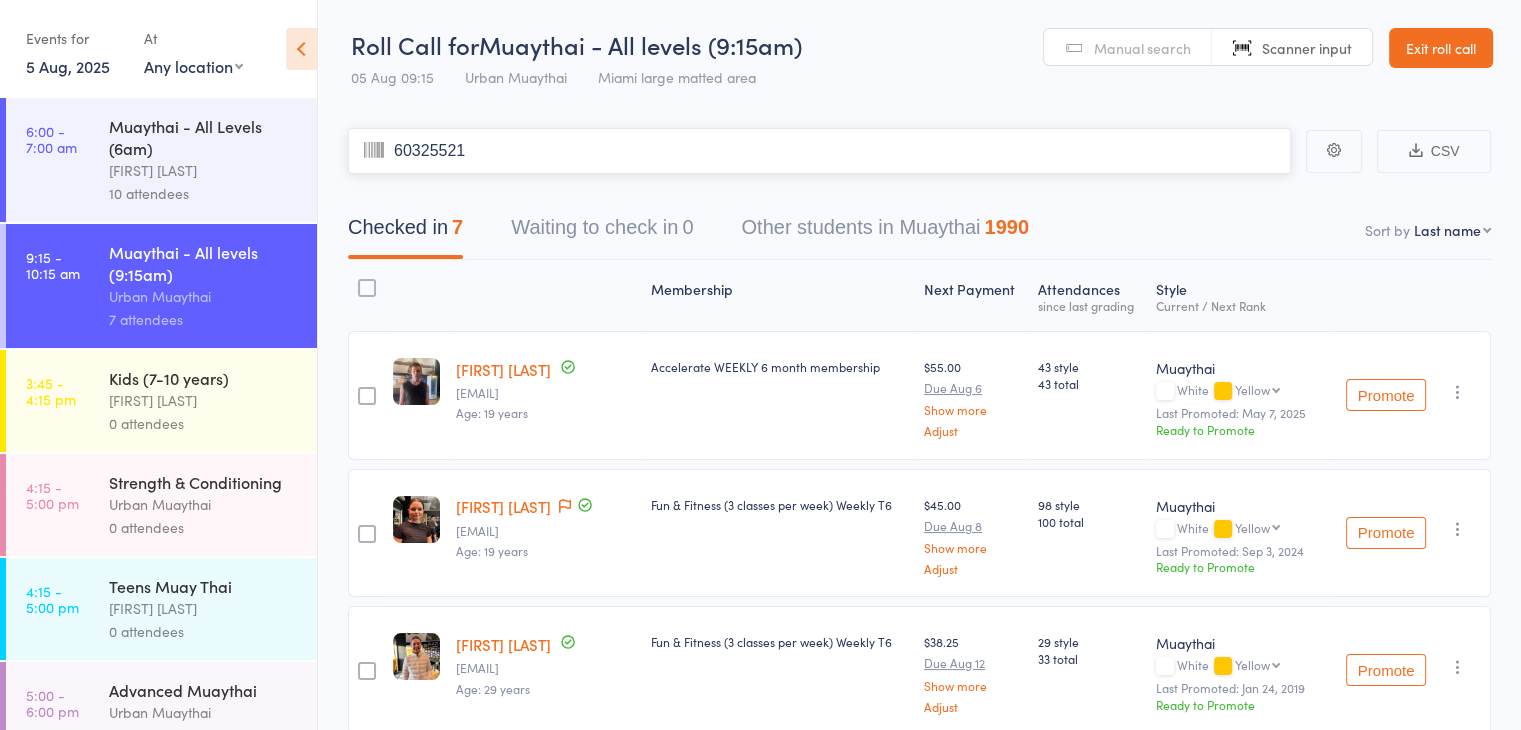 type on "60325521" 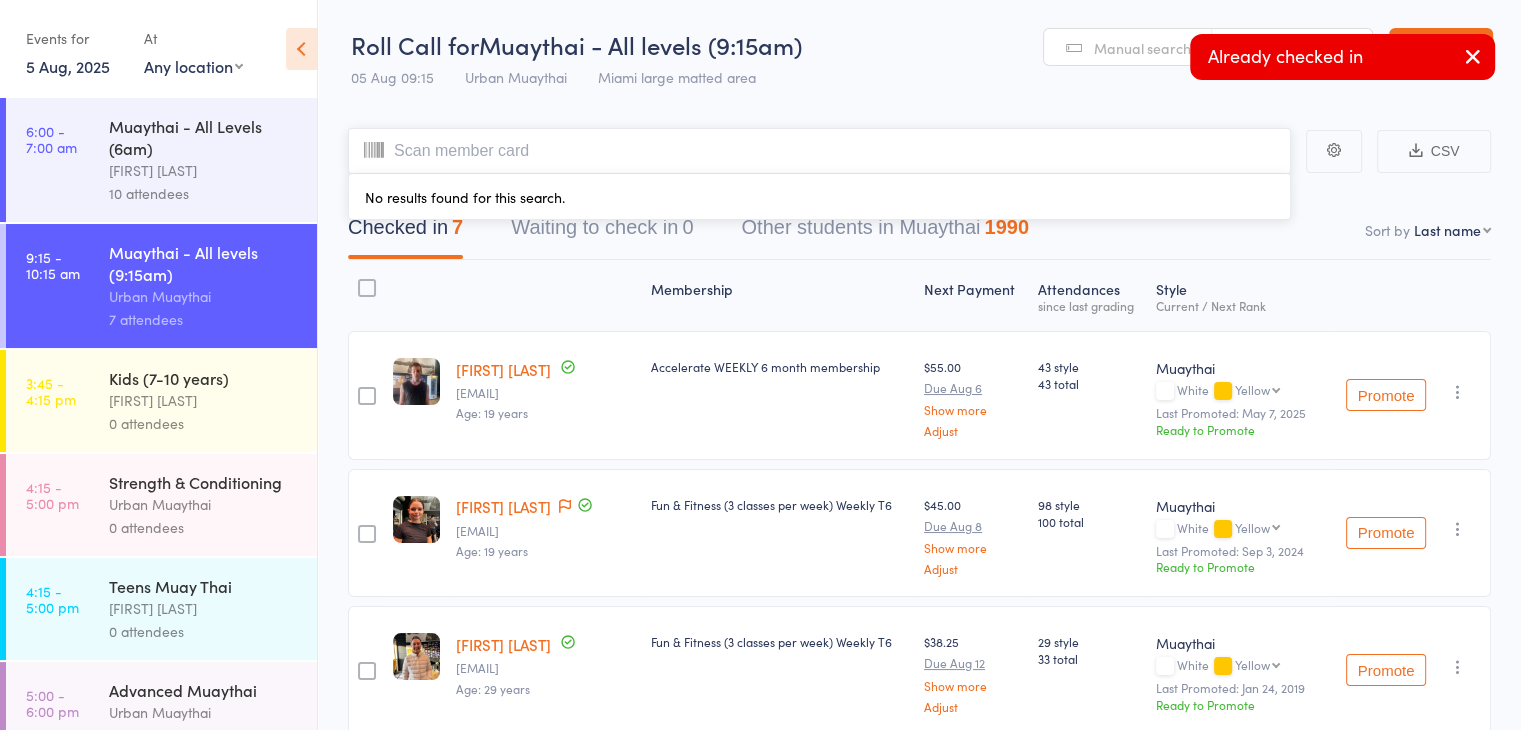 paste on "6081" 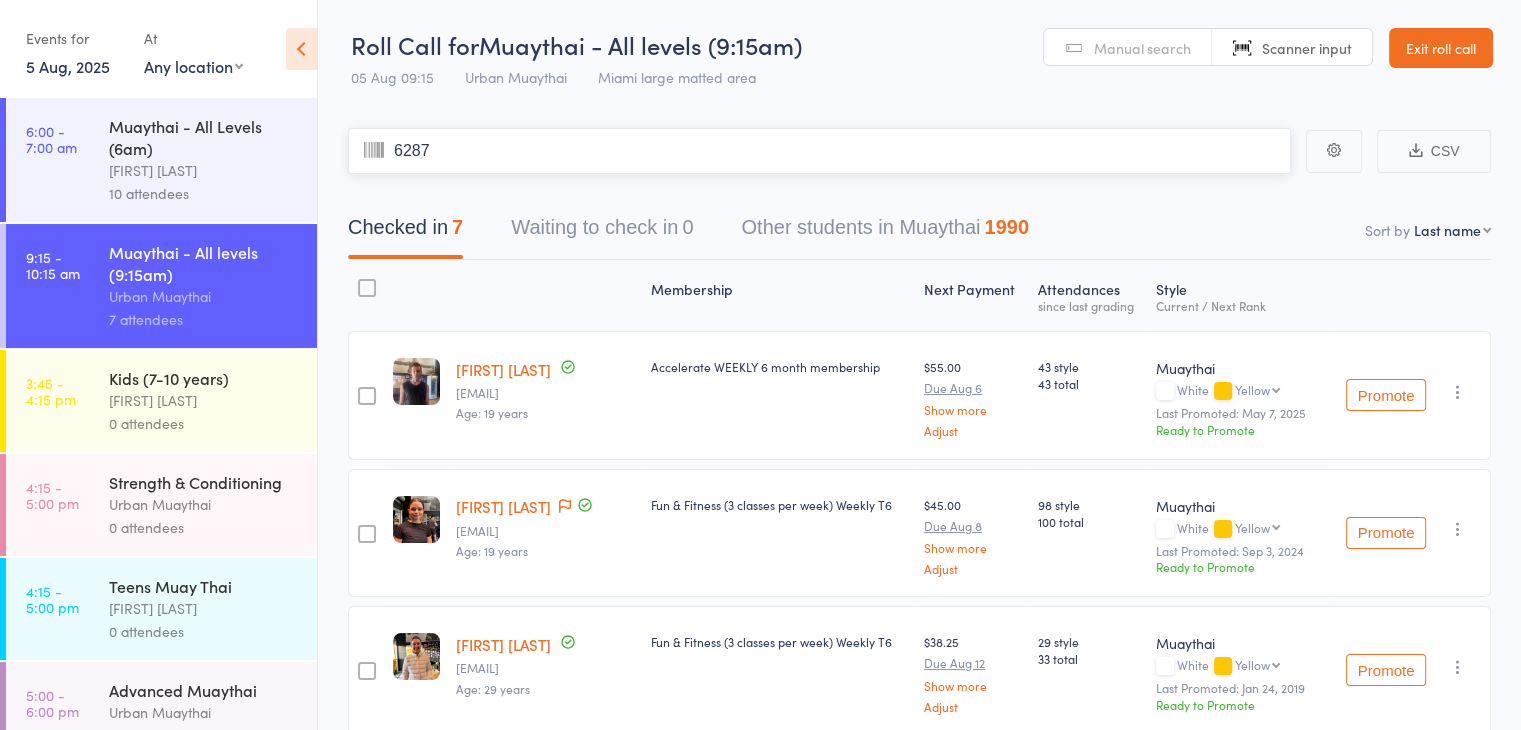 type on "6287" 